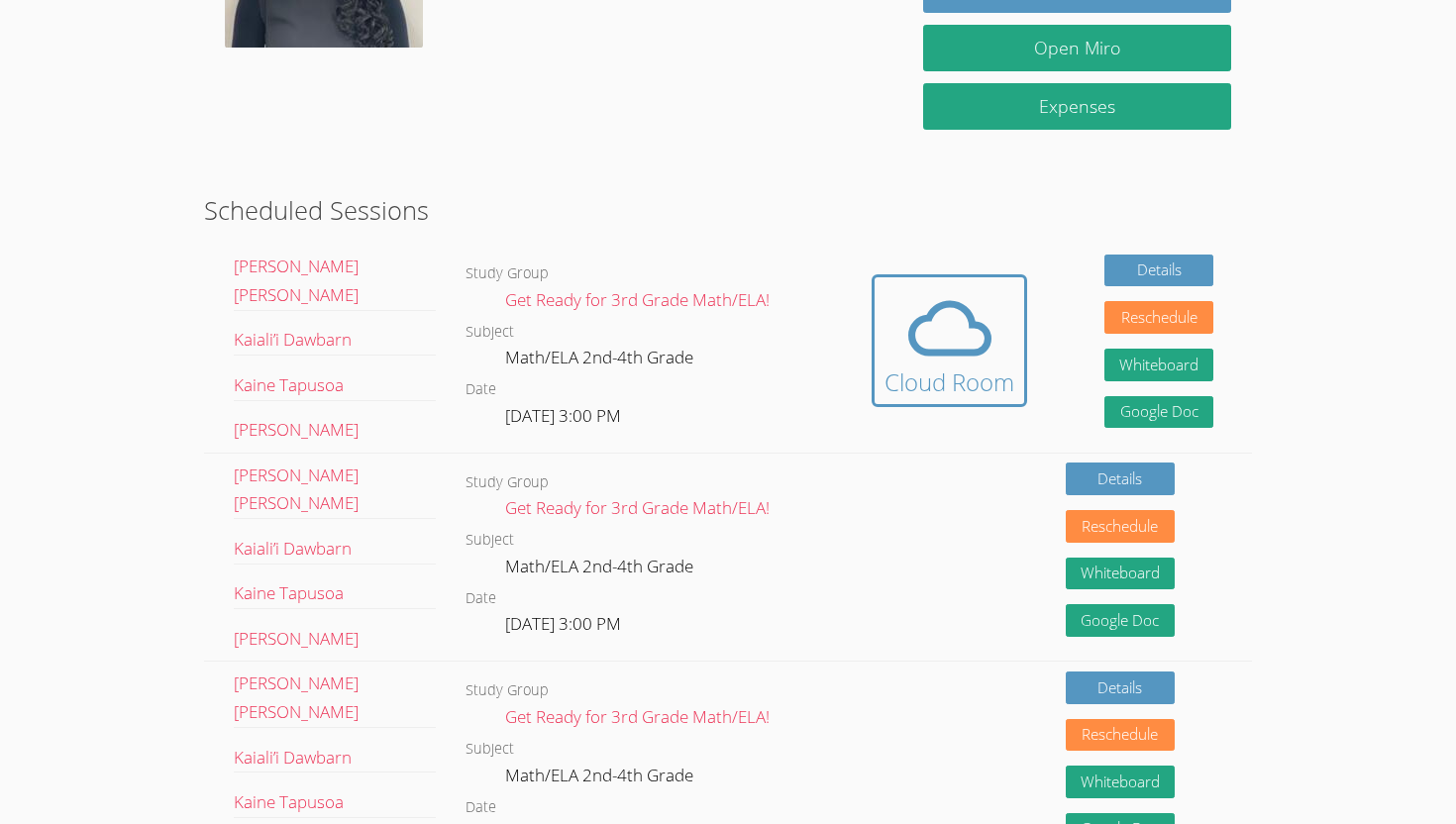 scroll, scrollTop: 104, scrollLeft: 0, axis: vertical 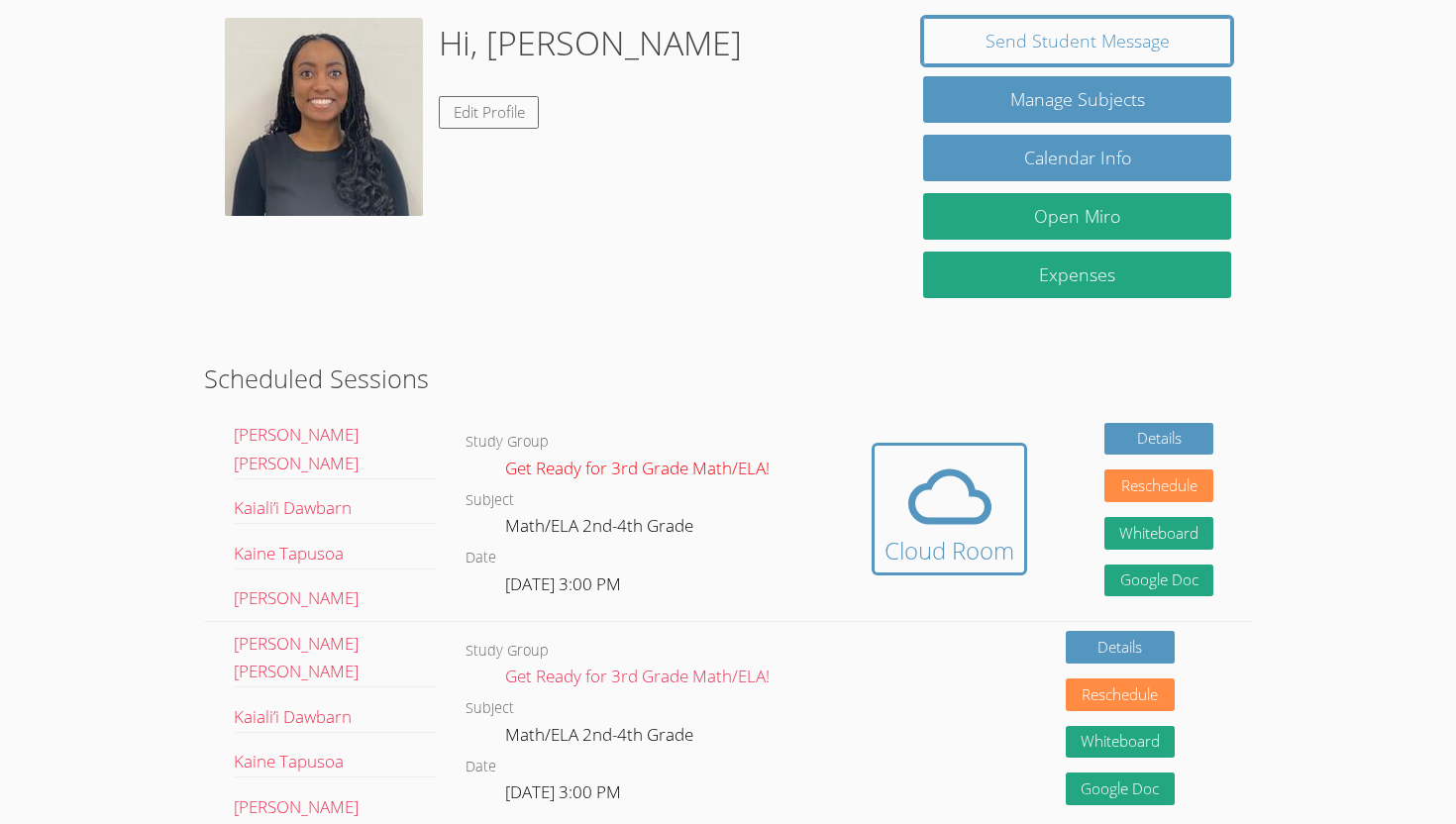click on "Get Ready for 3rd Grade Math/ELA!" at bounding box center (637, 467) 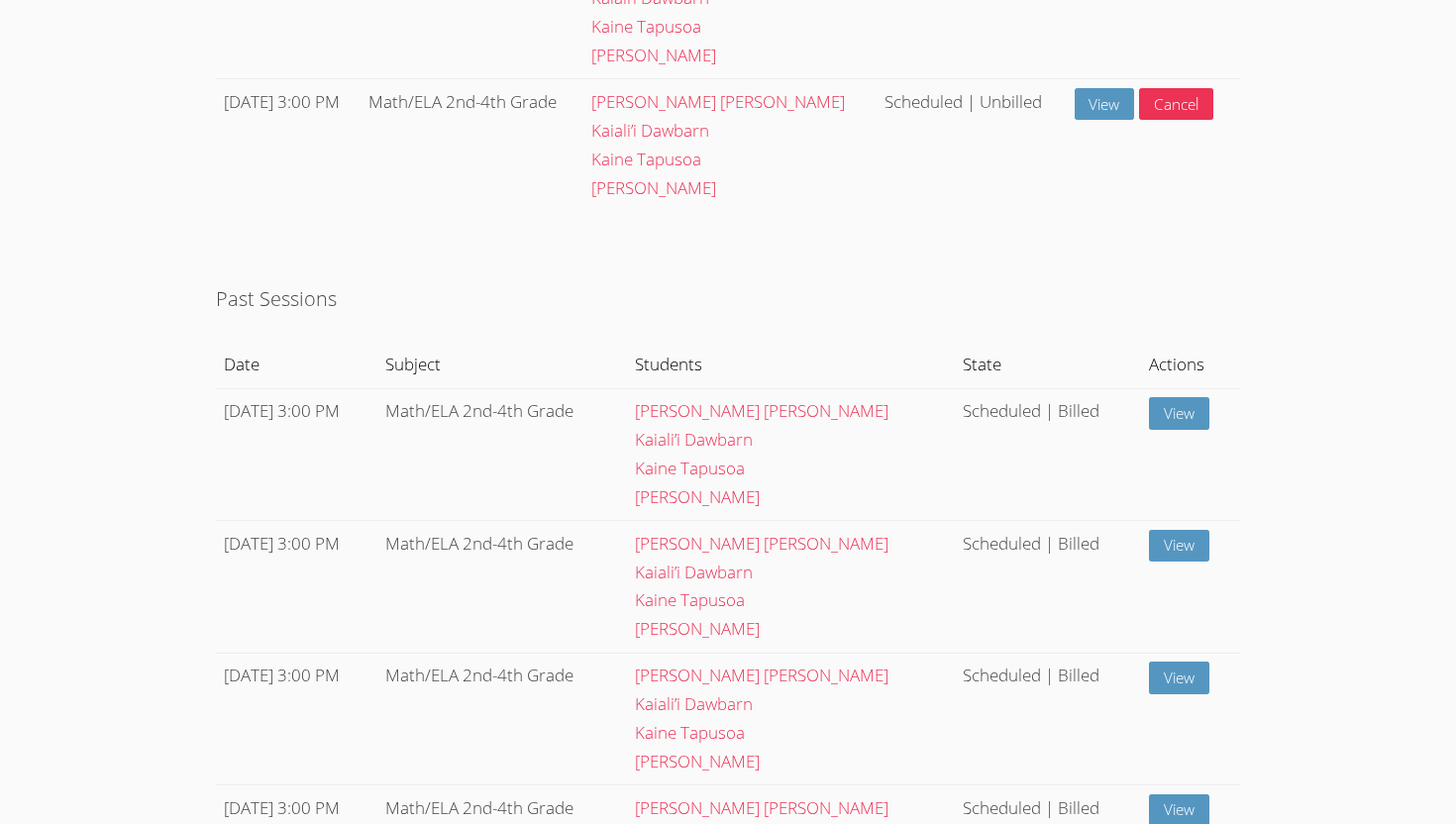 scroll, scrollTop: 1509, scrollLeft: 0, axis: vertical 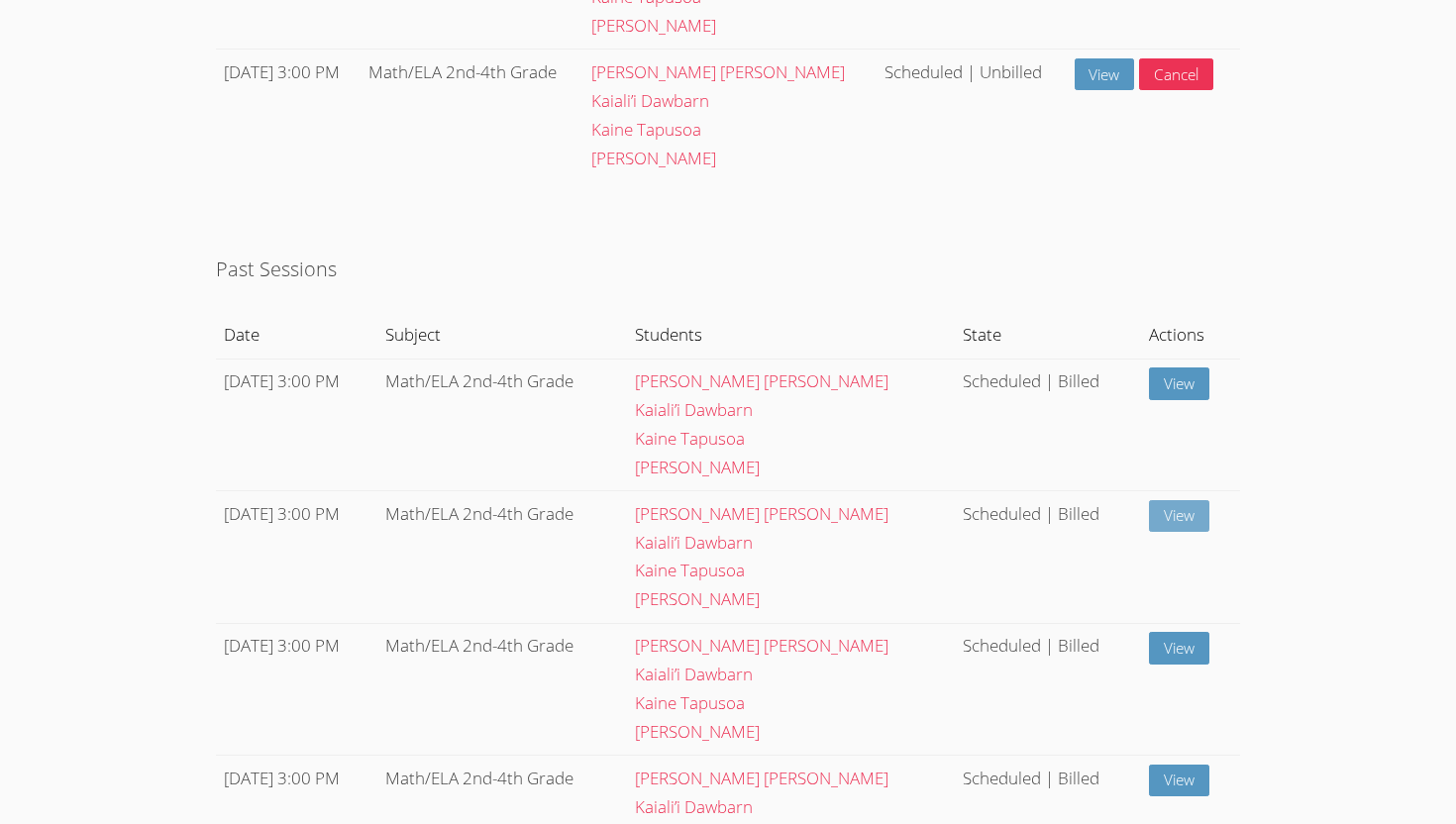 click on "View" at bounding box center [1179, 516] 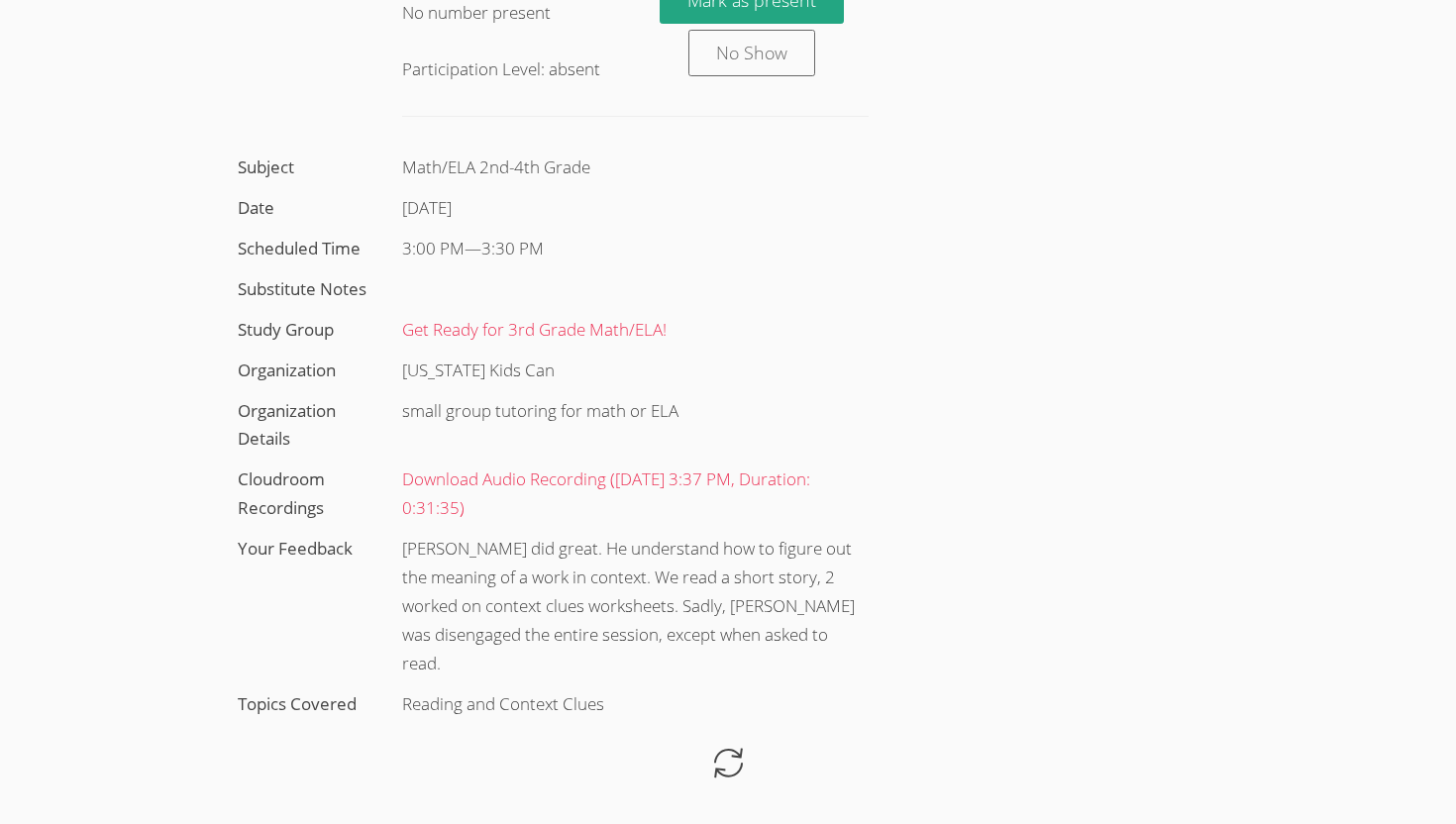 scroll, scrollTop: 0, scrollLeft: 0, axis: both 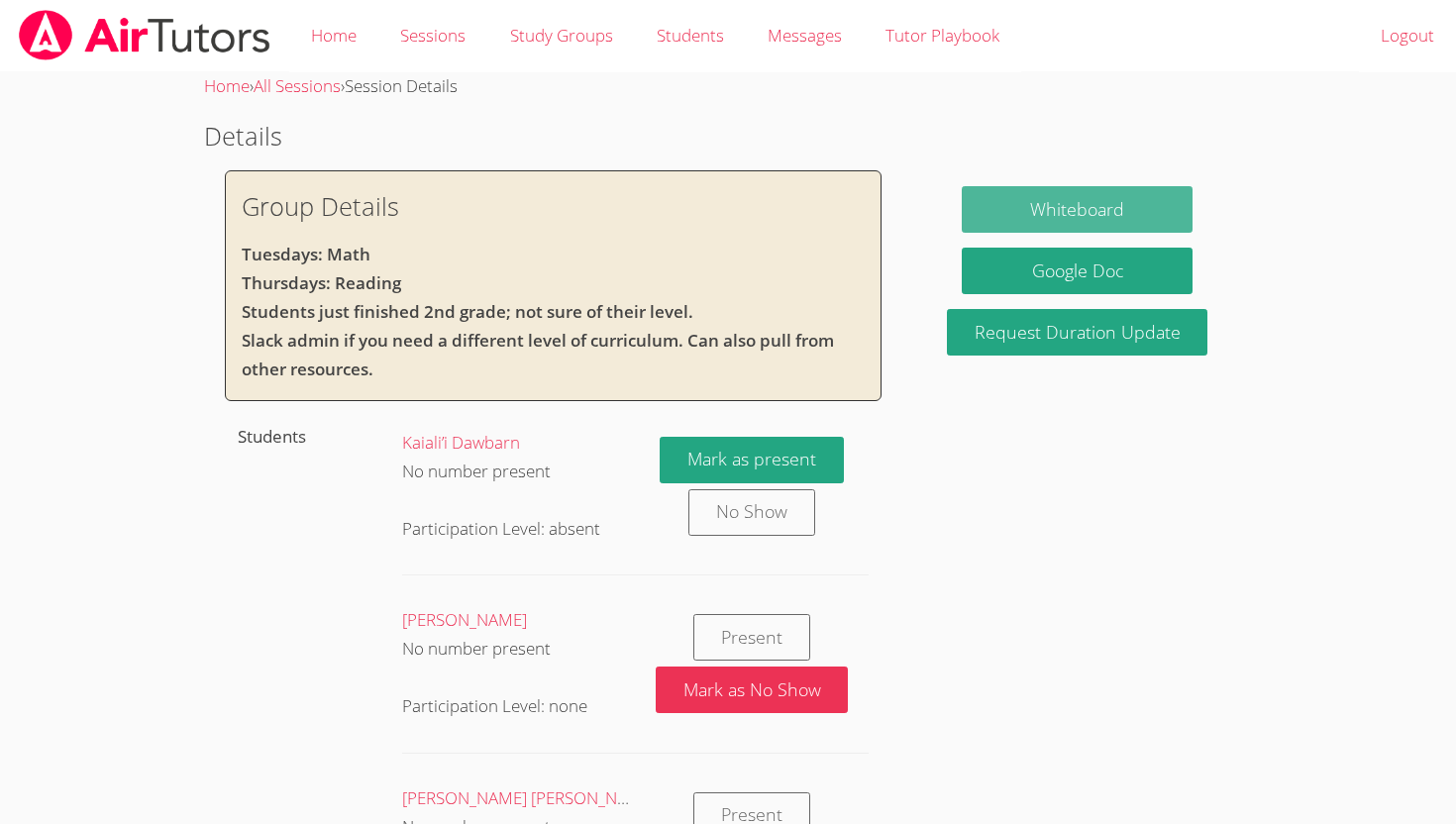 click on "Whiteboard" at bounding box center [1077, 209] 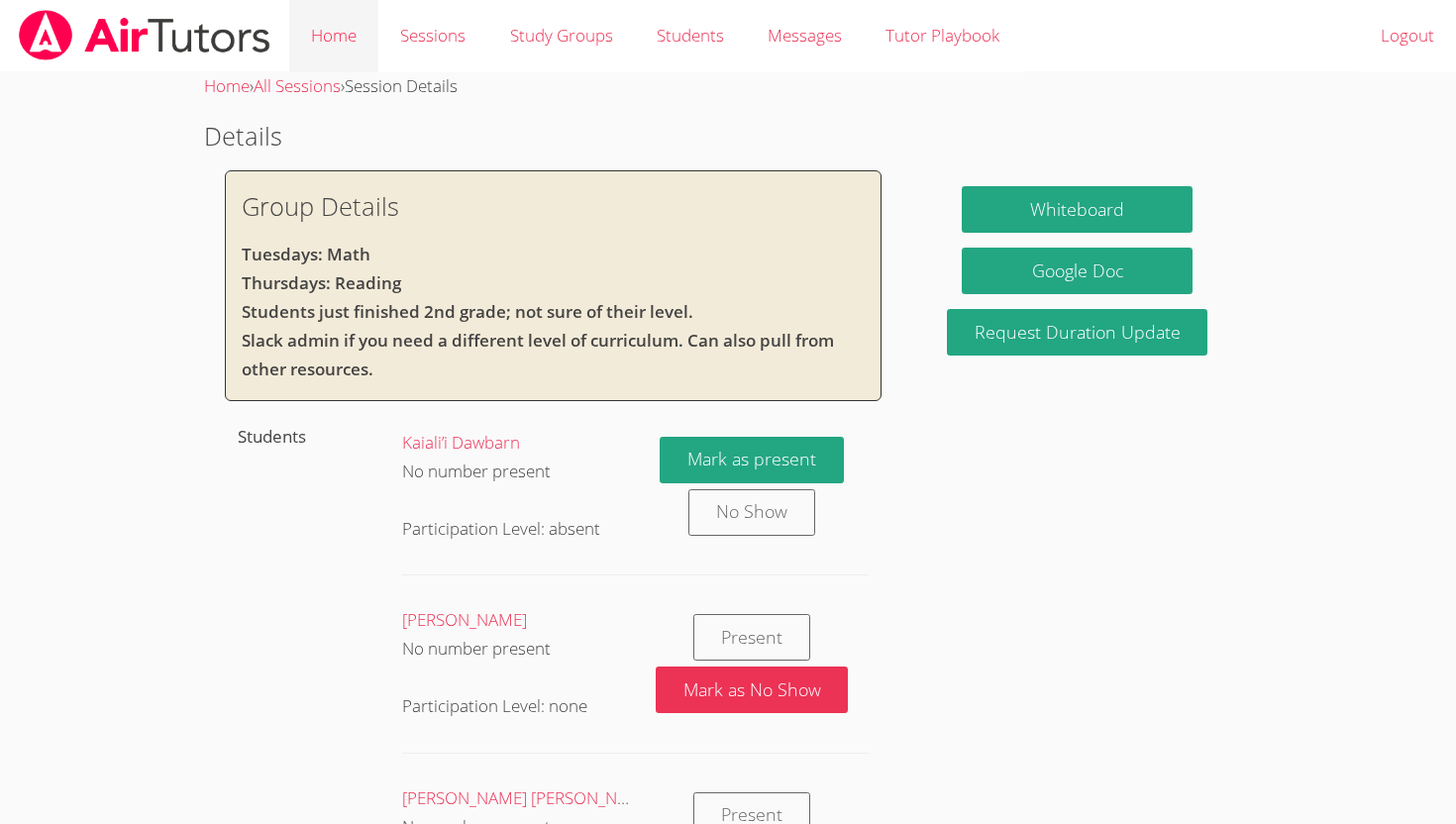 click on "Home" at bounding box center (334, 36) 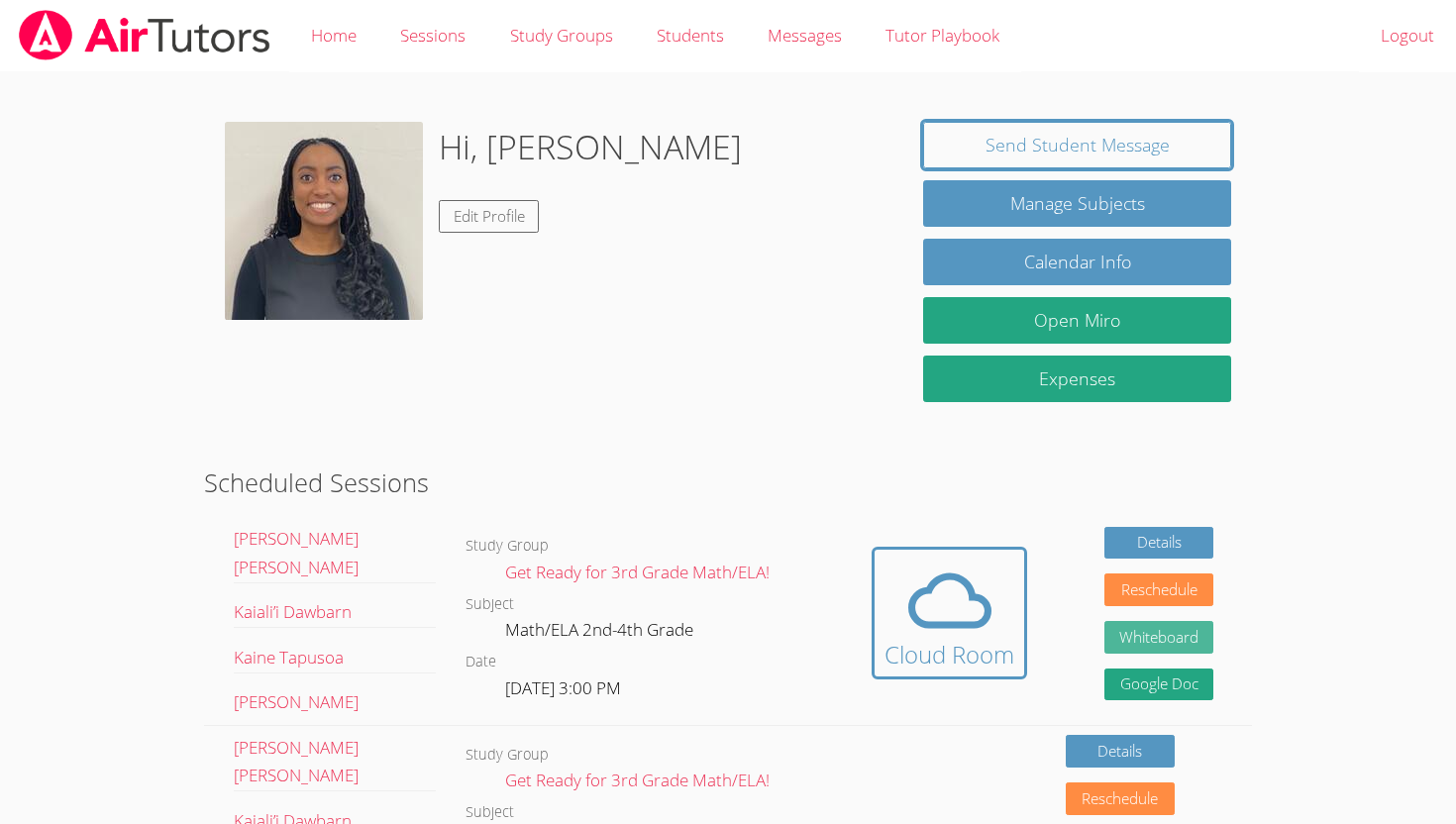 click on "Whiteboard" at bounding box center [1159, 637] 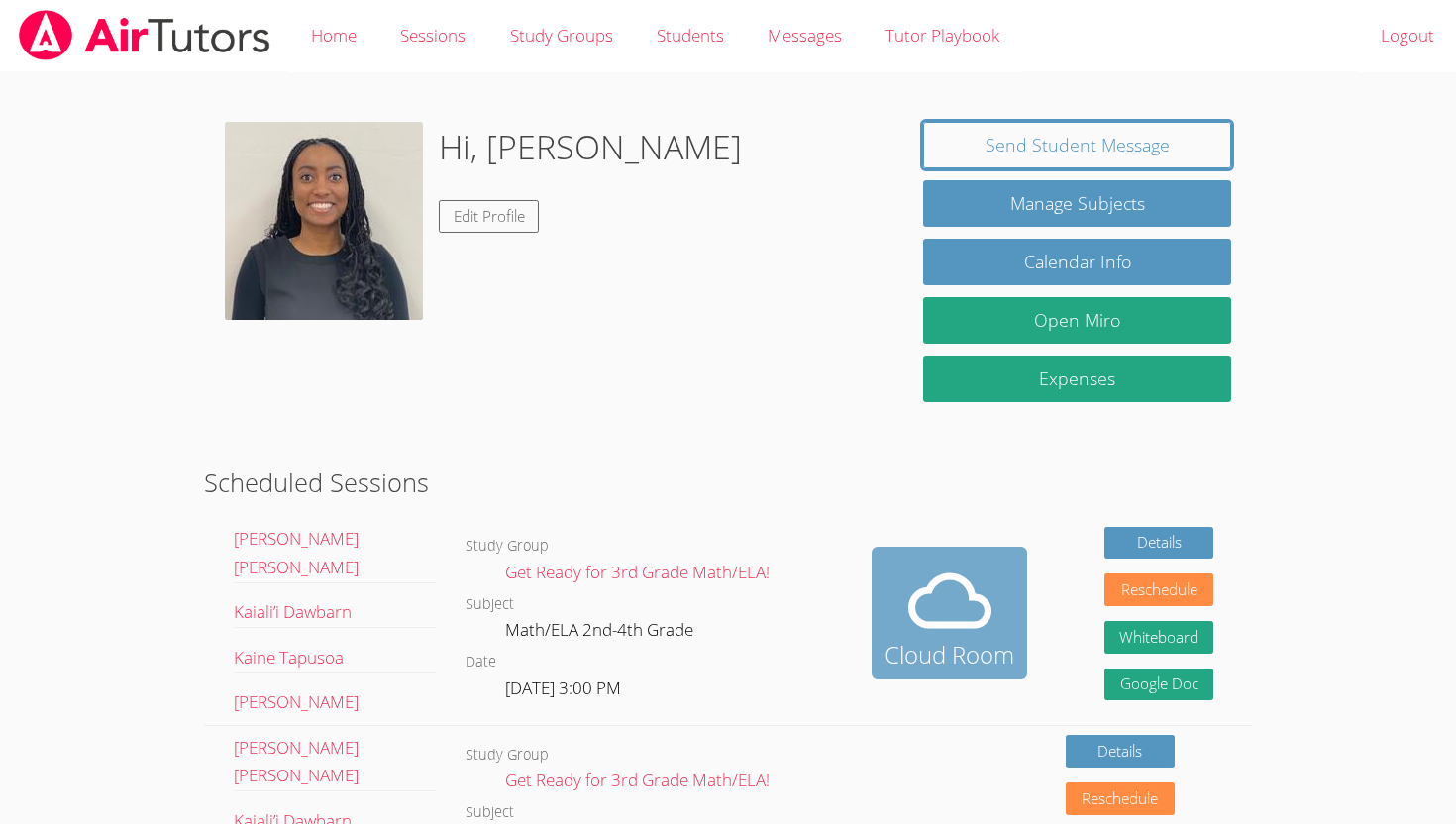 click at bounding box center (949, 601) 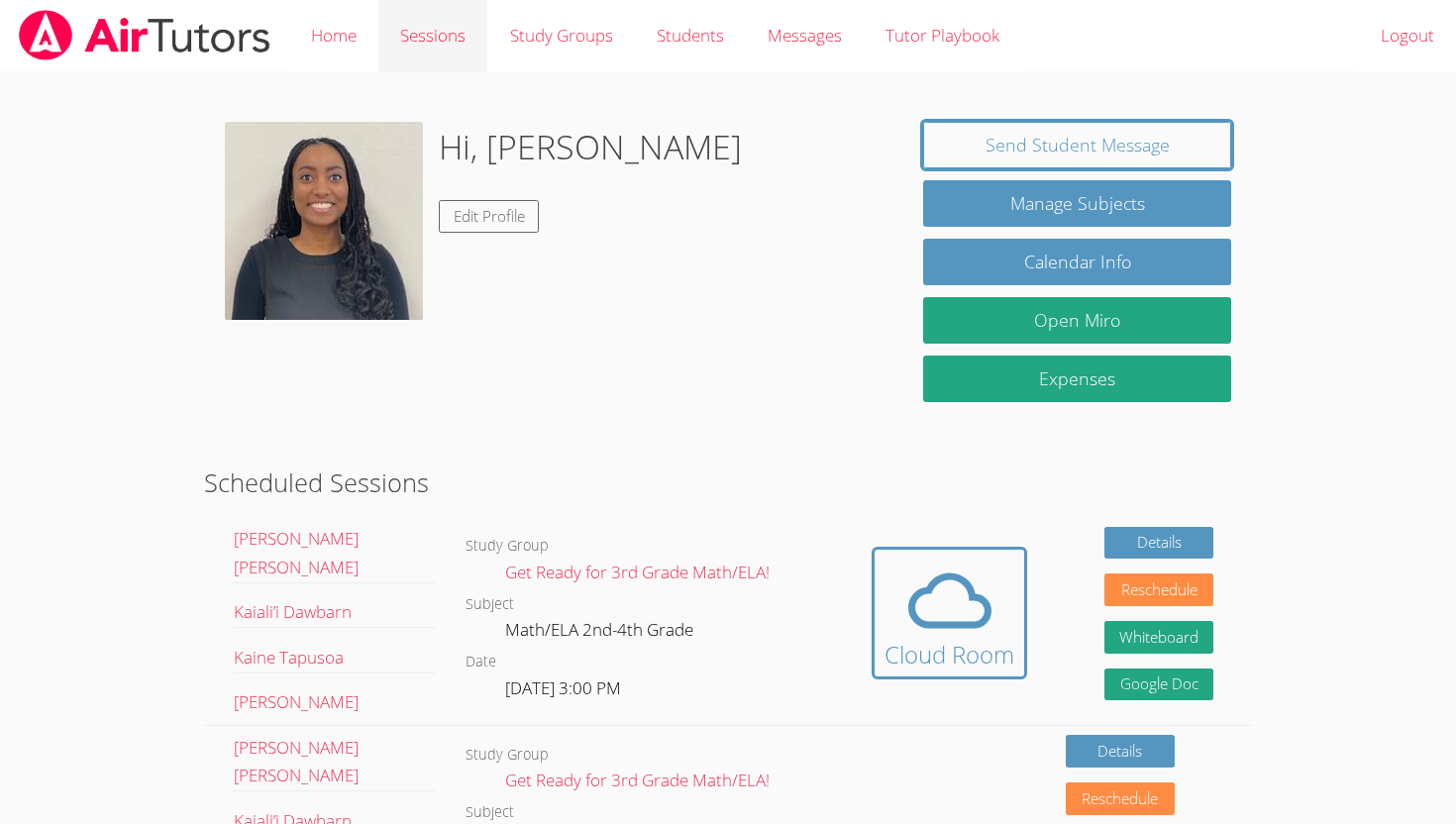 scroll, scrollTop: 0, scrollLeft: 0, axis: both 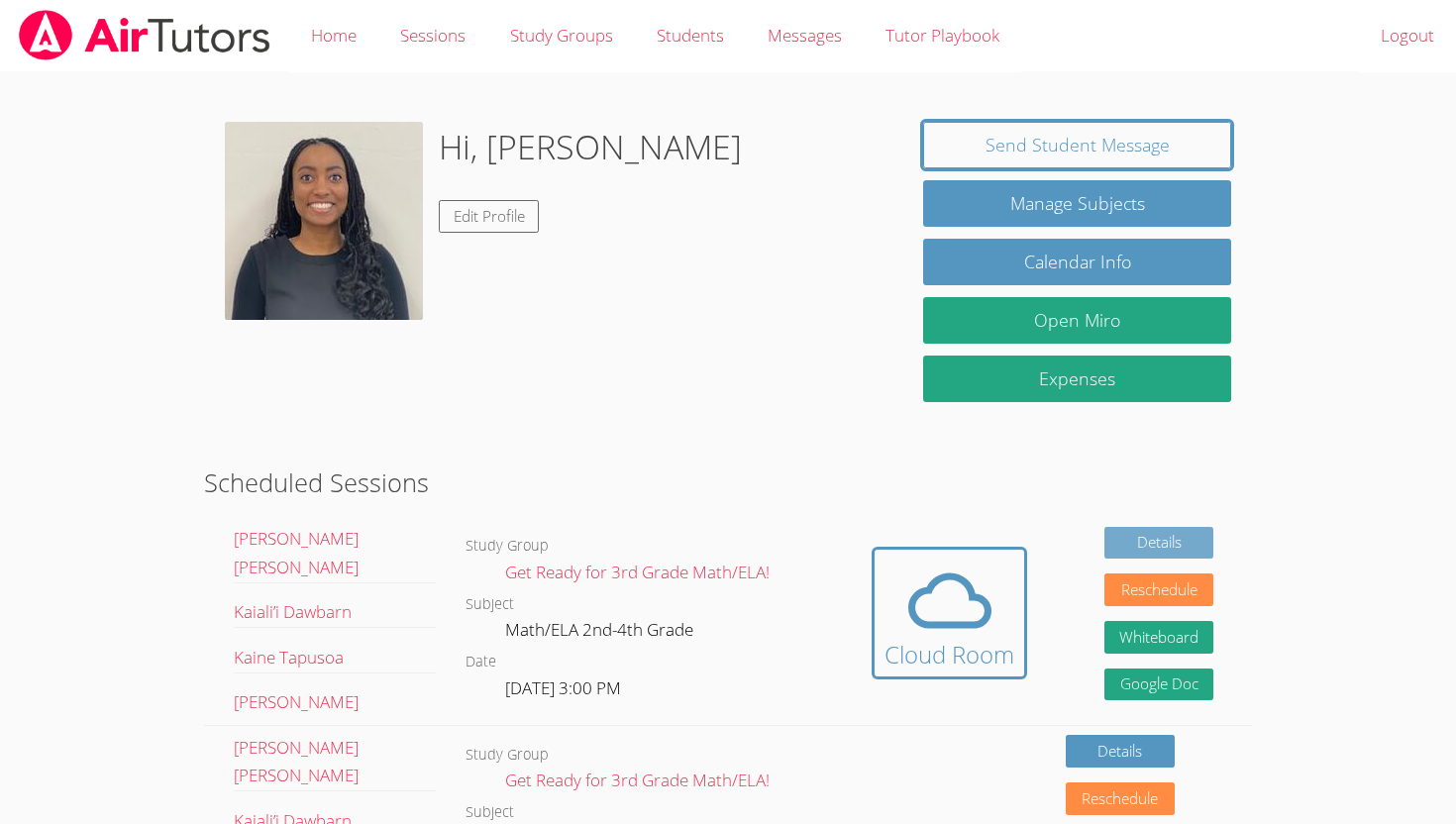 click on "Details" at bounding box center (1159, 543) 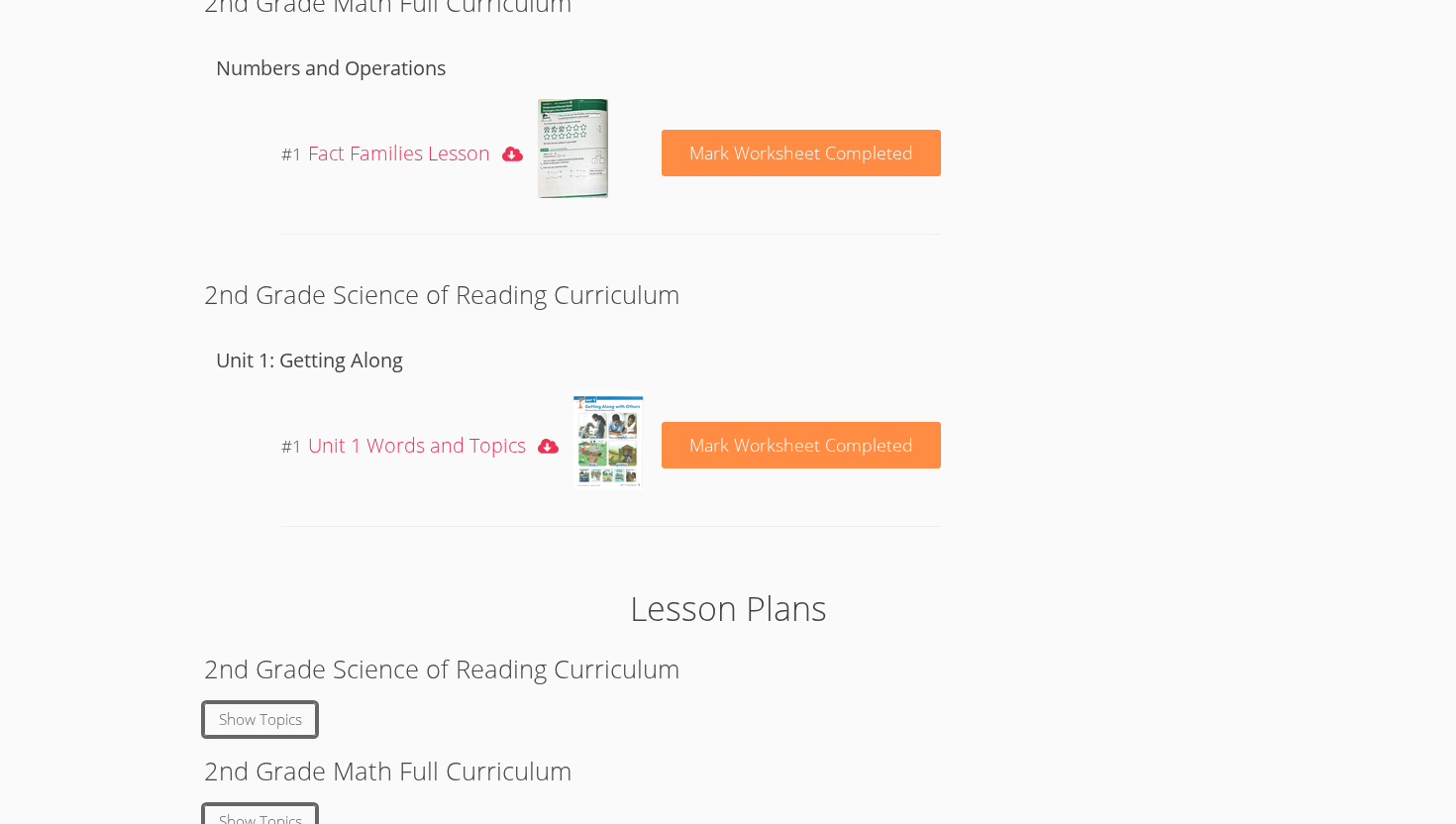 scroll, scrollTop: 1625, scrollLeft: 0, axis: vertical 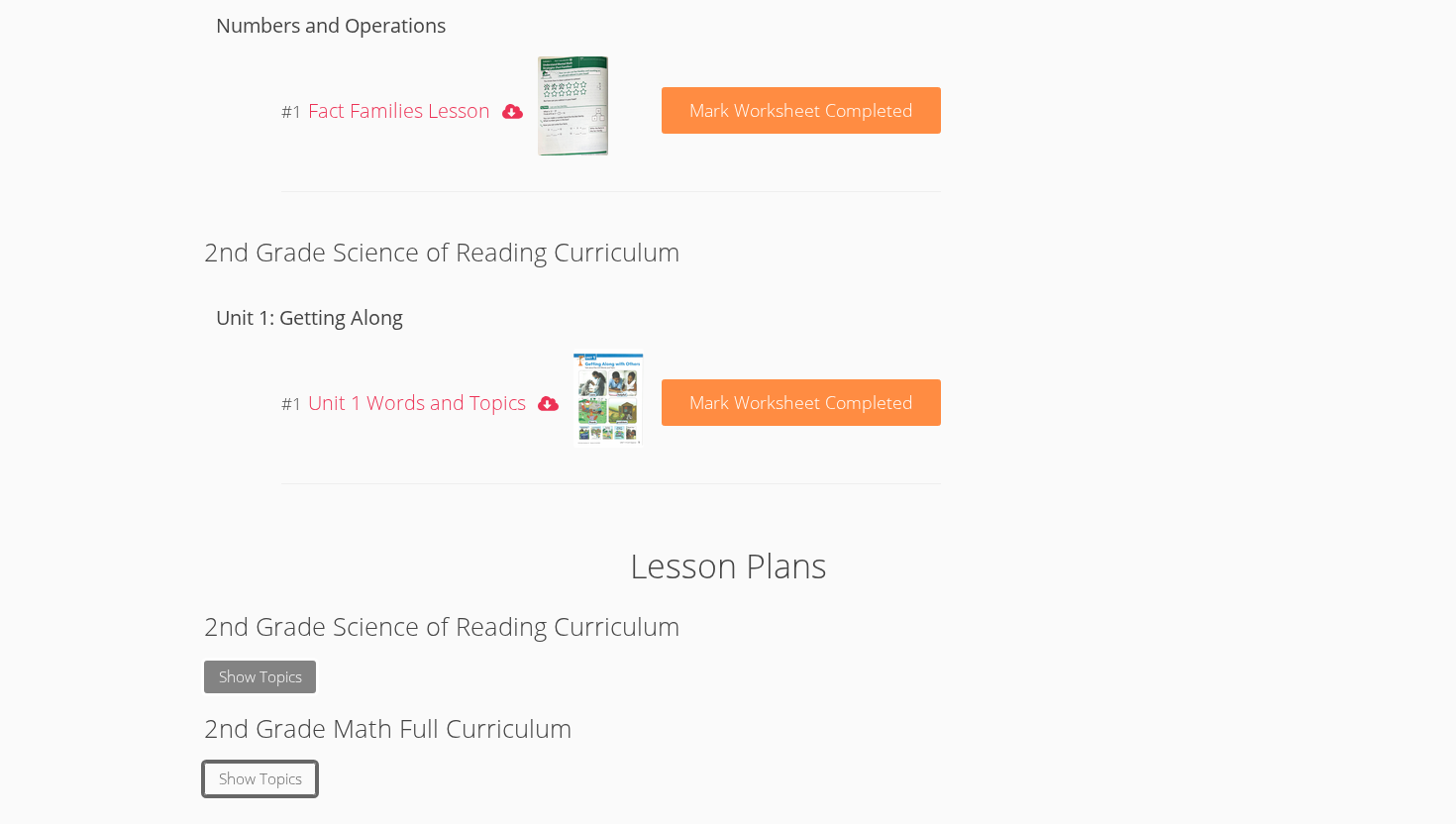 click on "Show Topics" at bounding box center (260, 676) 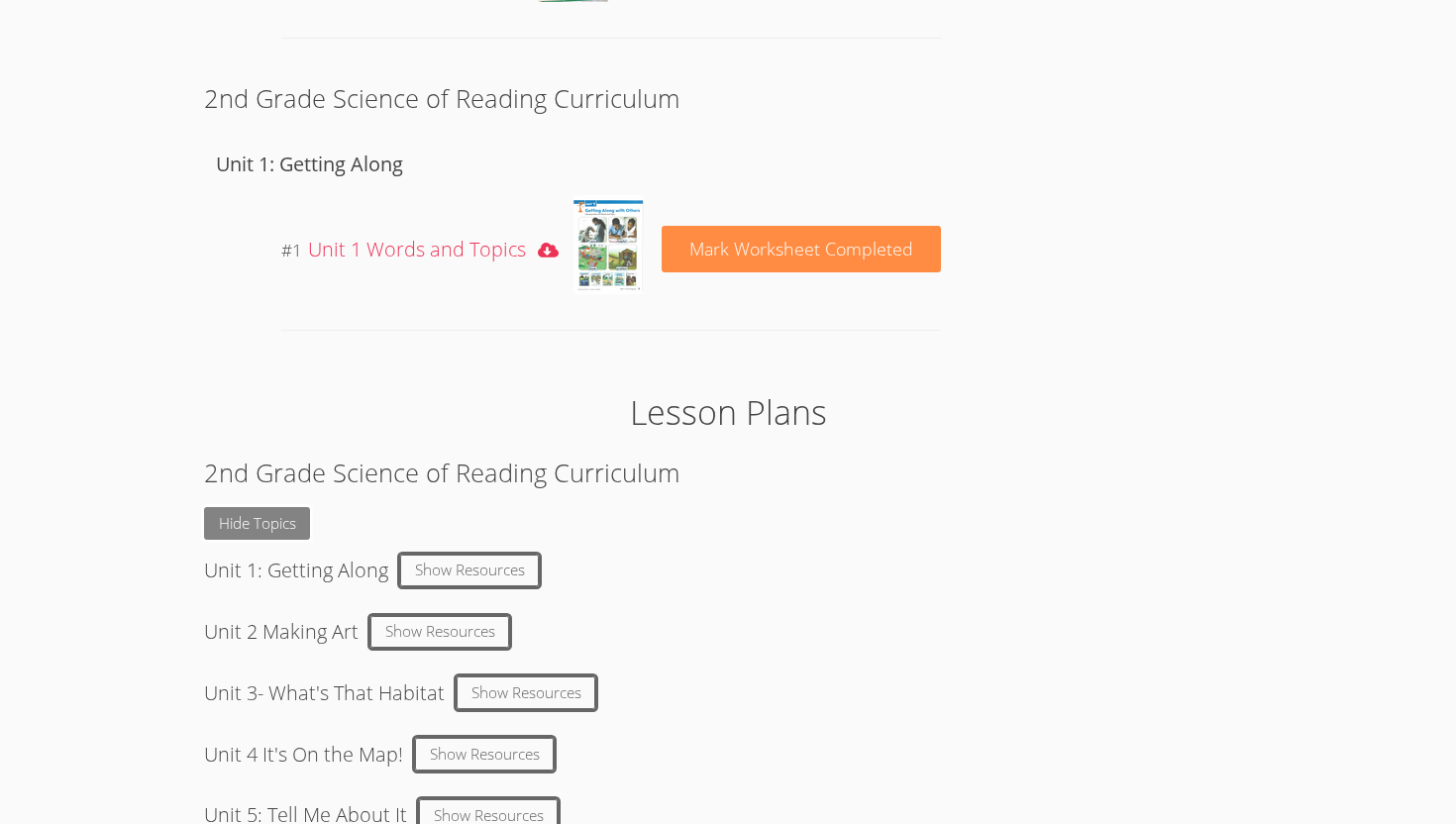 scroll, scrollTop: 1993, scrollLeft: 0, axis: vertical 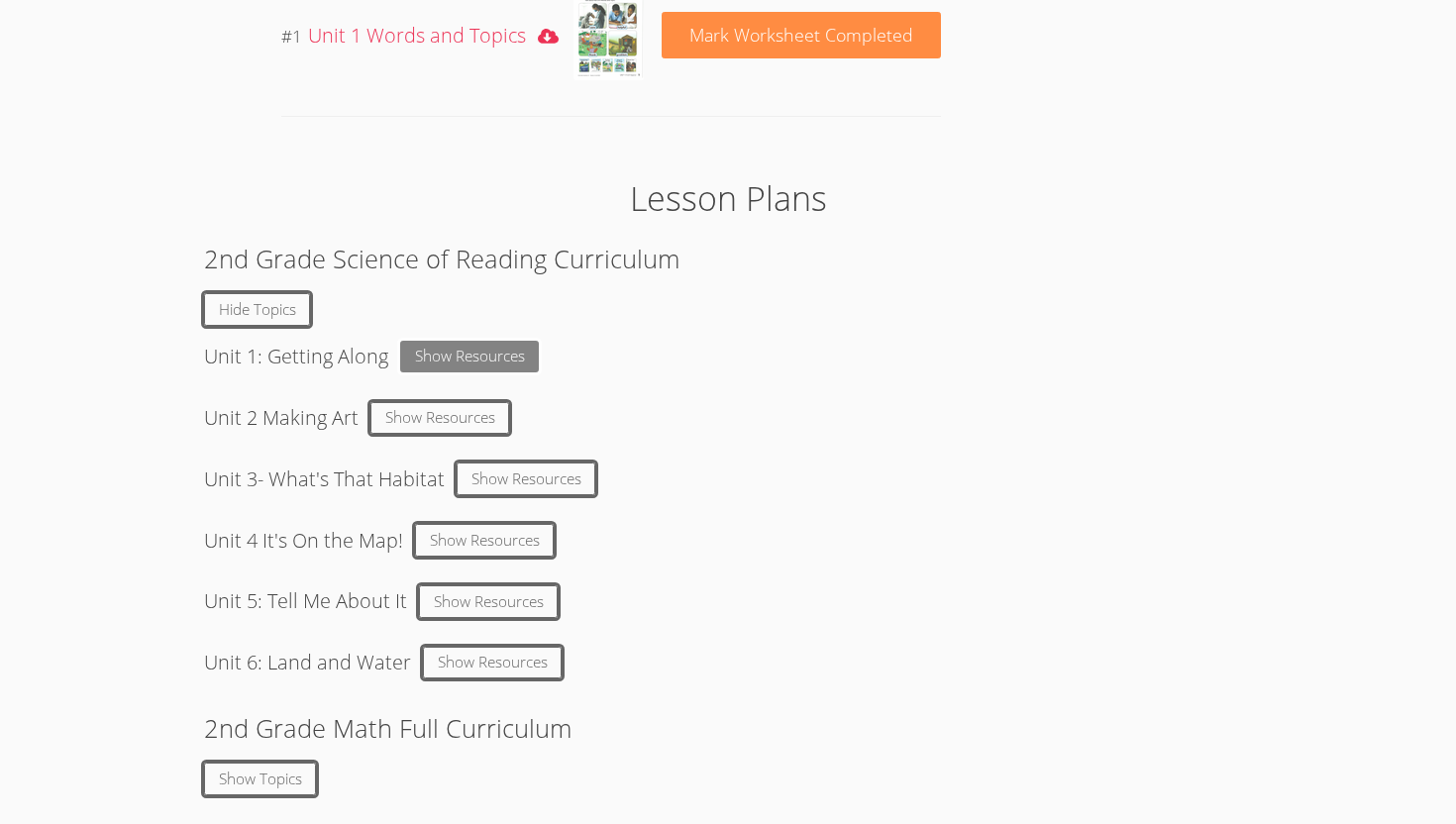 click on "Show Resources" at bounding box center [469, 357] 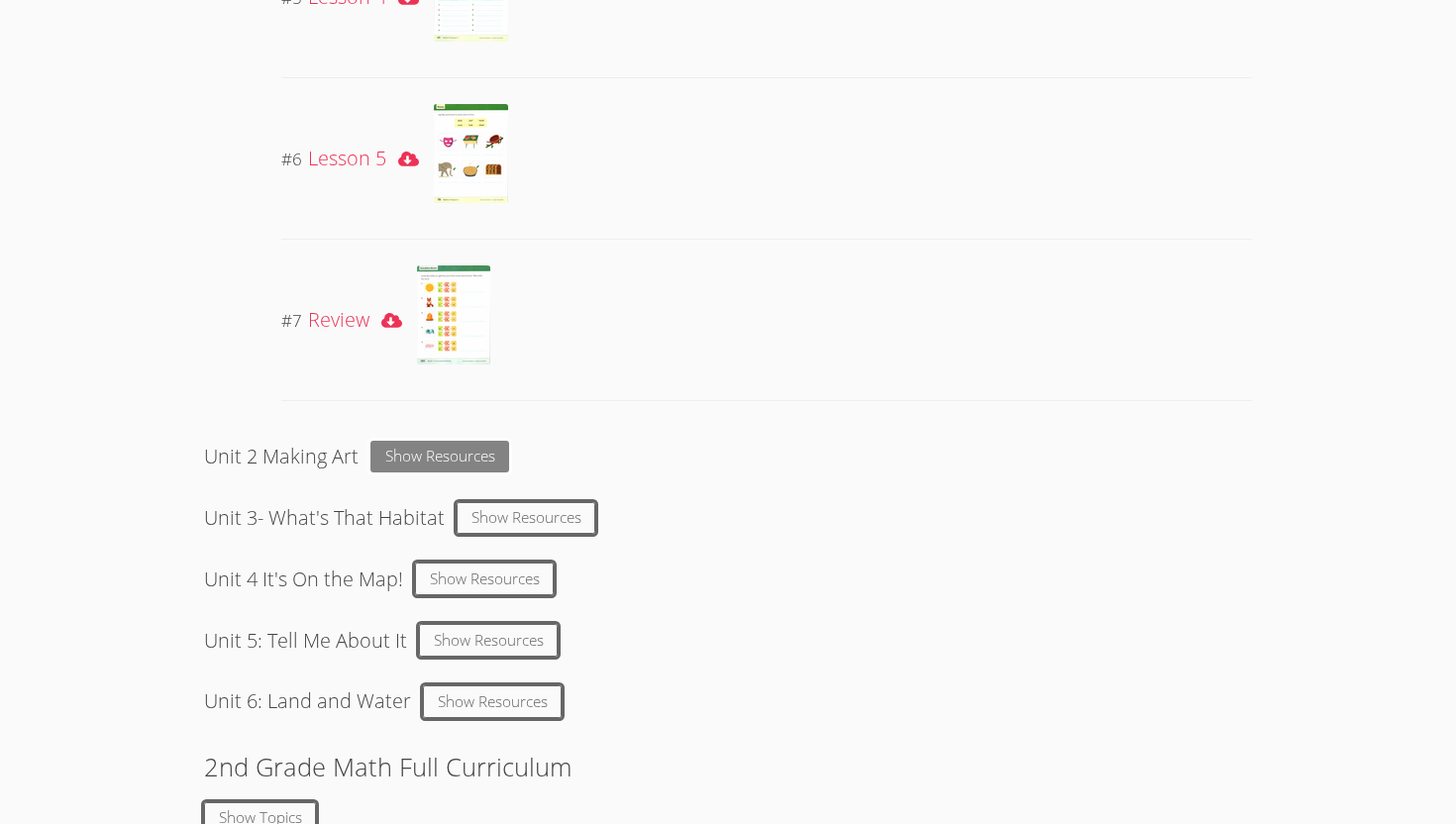 scroll, scrollTop: 3119, scrollLeft: 0, axis: vertical 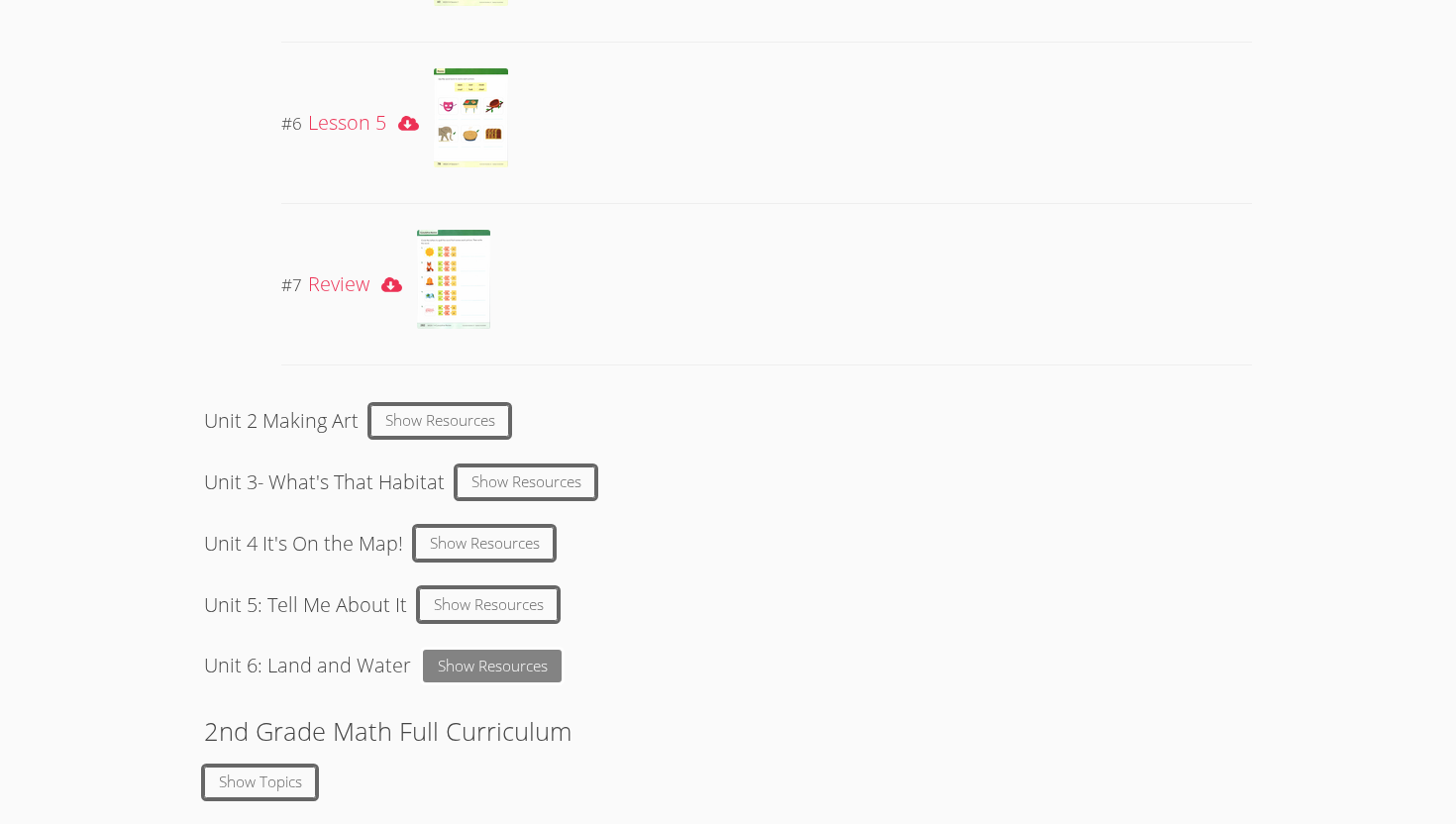 click on "Show Resources" at bounding box center [492, 666] 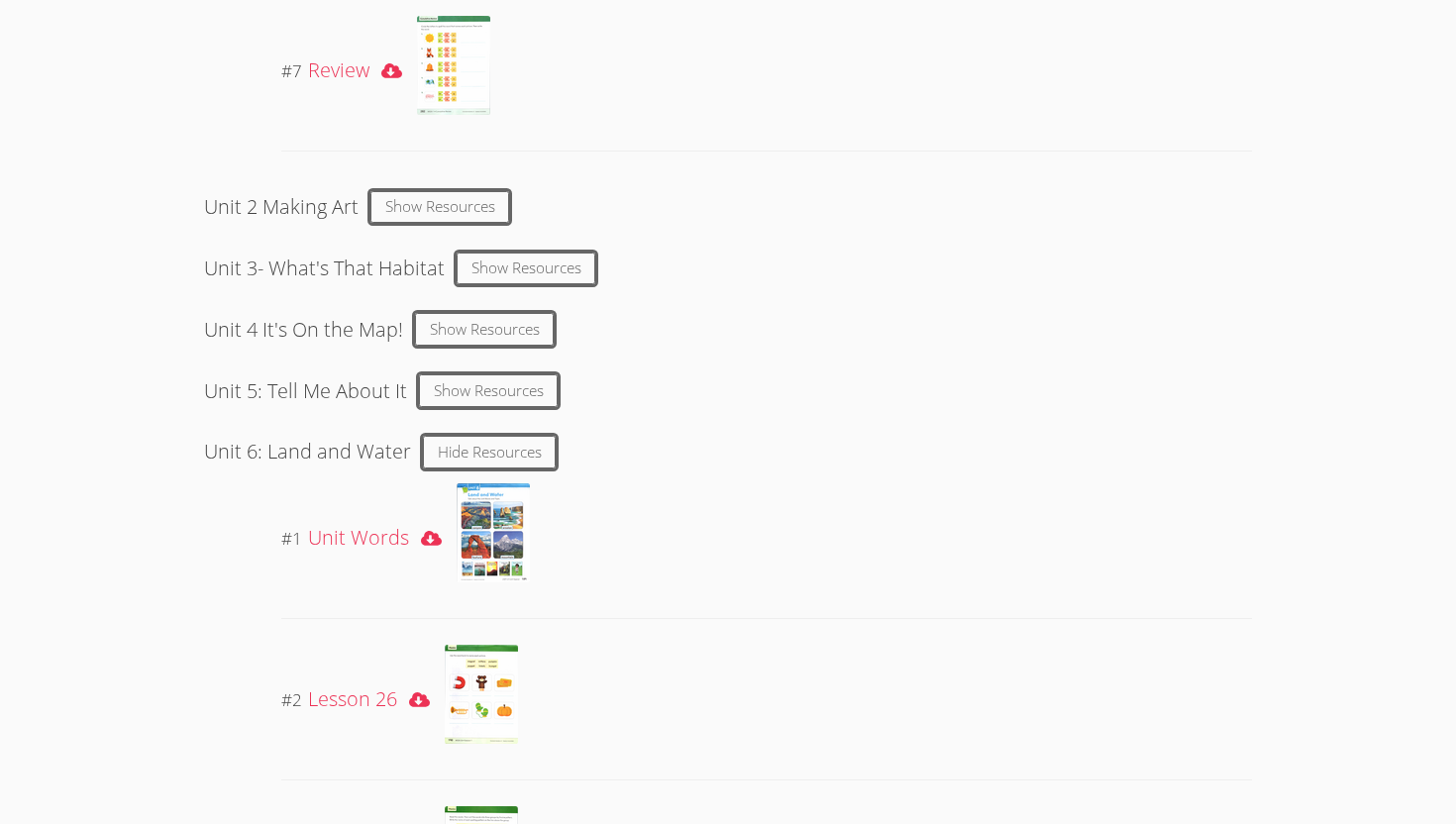 scroll, scrollTop: 3407, scrollLeft: 0, axis: vertical 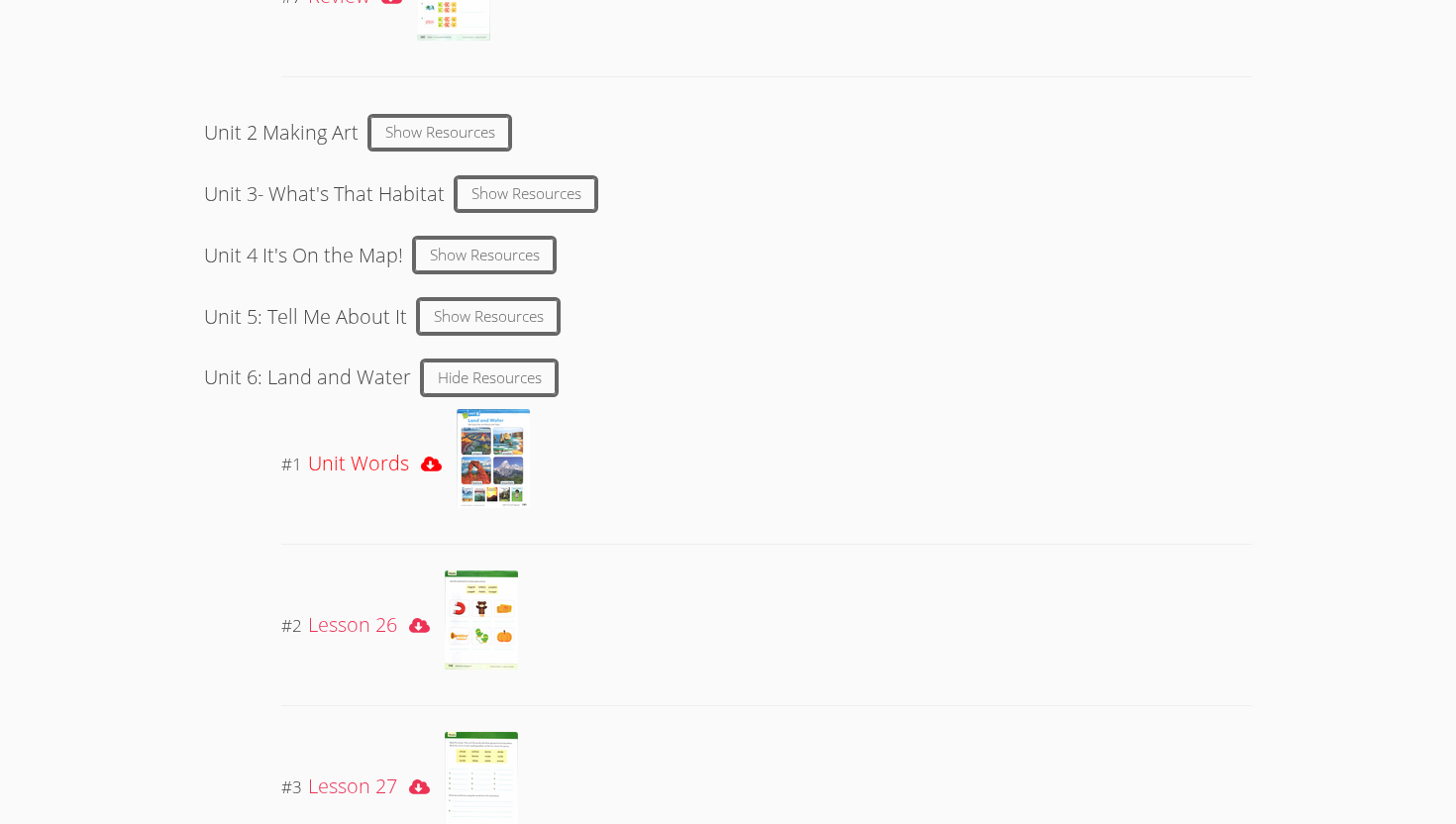 click 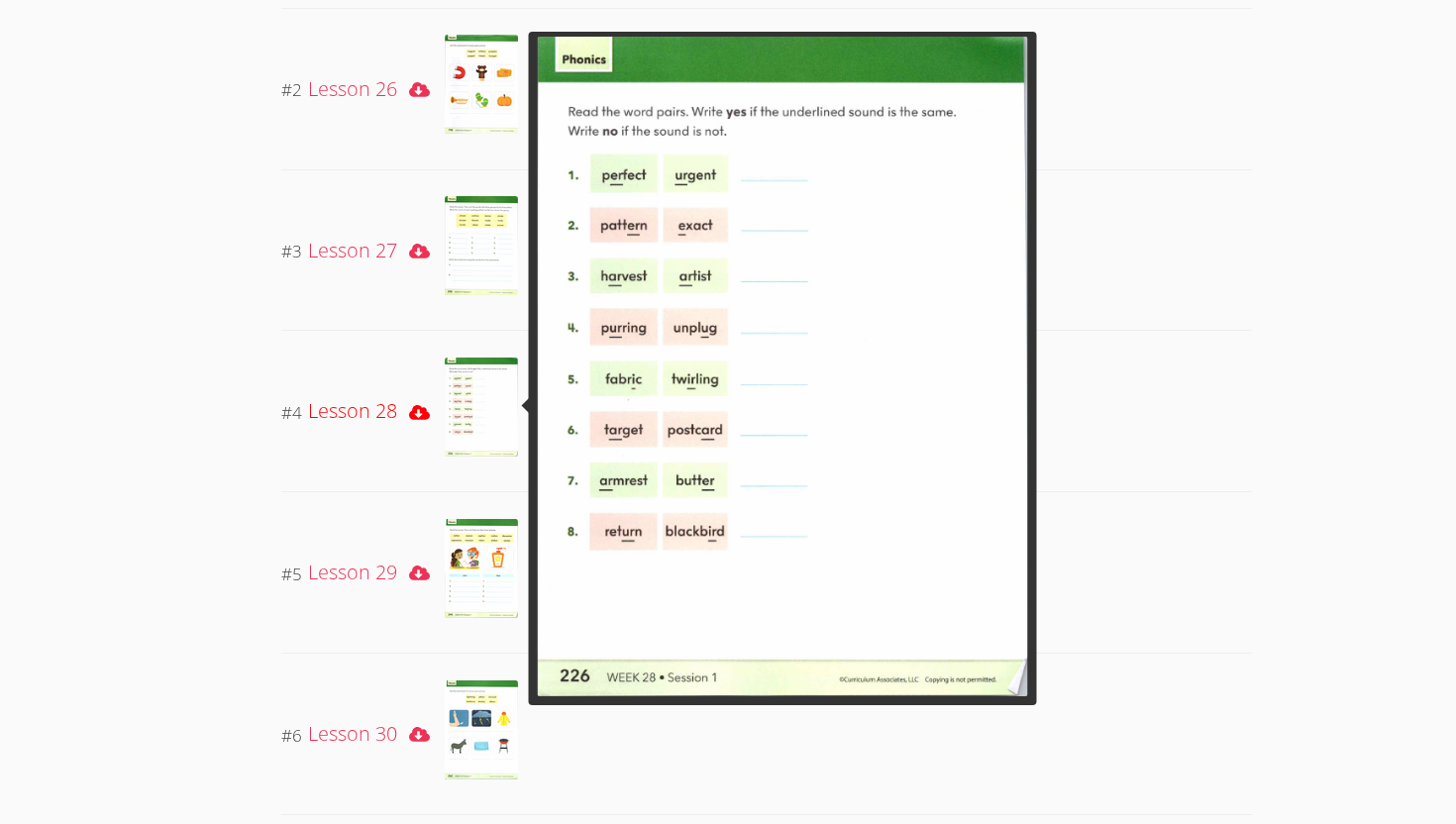scroll, scrollTop: 4170, scrollLeft: 0, axis: vertical 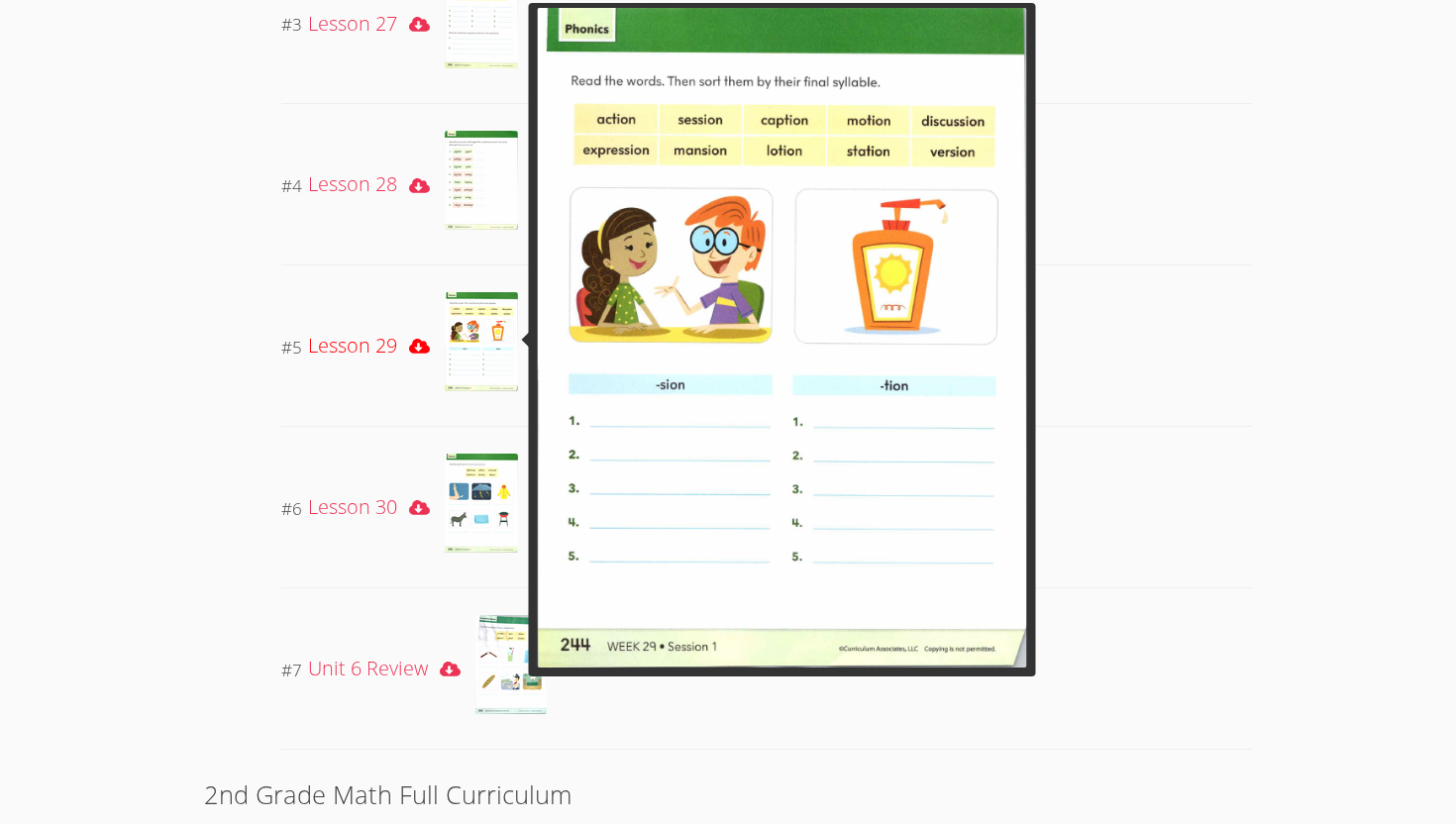 click at bounding box center (481, 342) 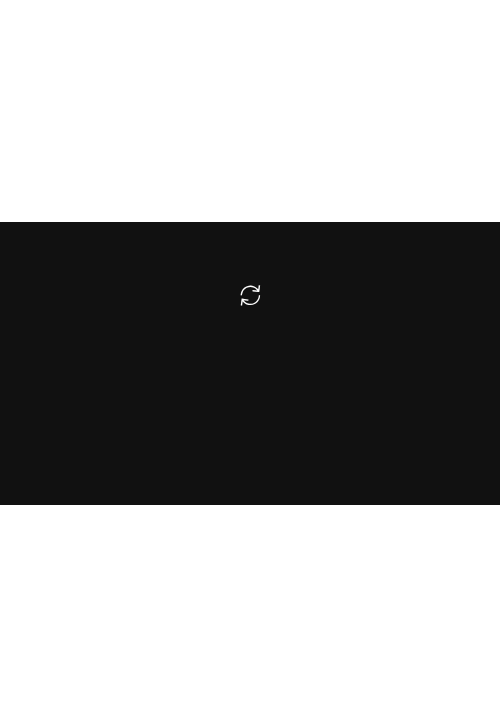 scroll, scrollTop: 0, scrollLeft: 0, axis: both 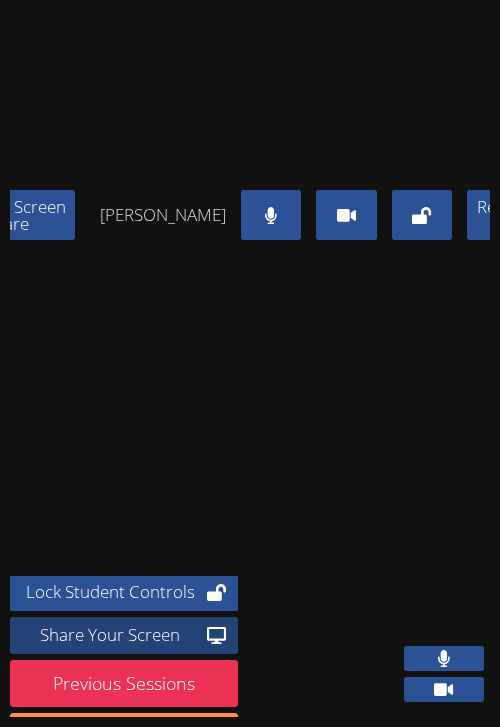 click on "Share Your Screen" at bounding box center (110, 635) 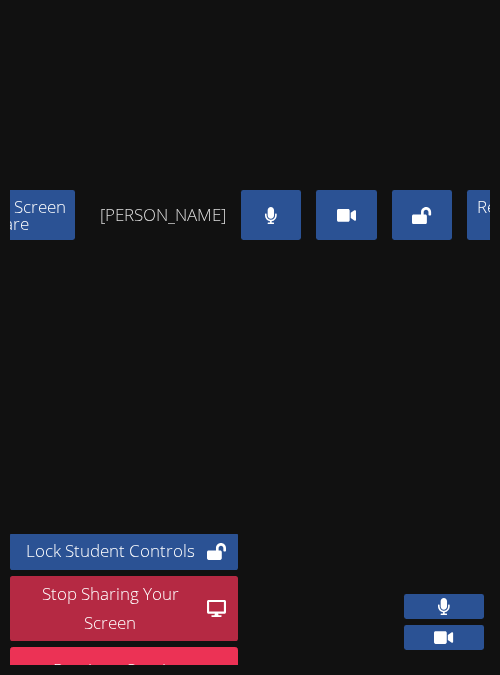 scroll, scrollTop: 351, scrollLeft: 439, axis: both 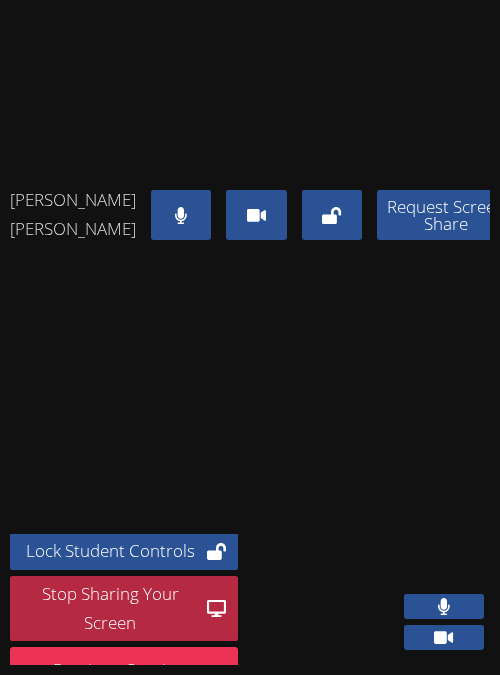 click on "Austen OHara Request Screen Share Kekona Keopuhiwa Request Screen Share" at bounding box center (250, 140) 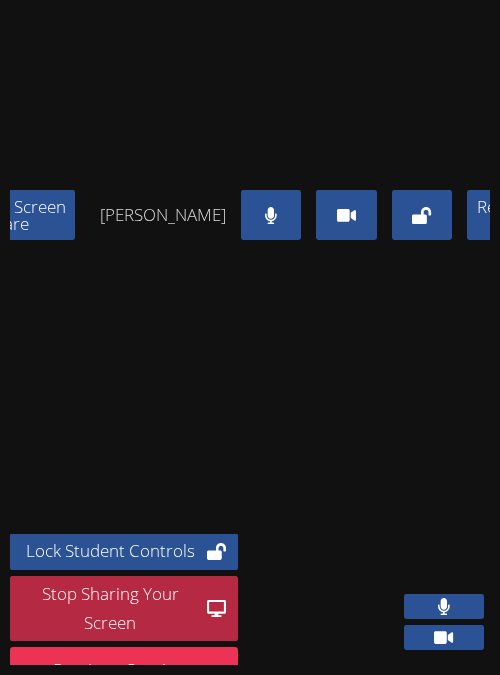 scroll, scrollTop: 393, scrollLeft: 439, axis: both 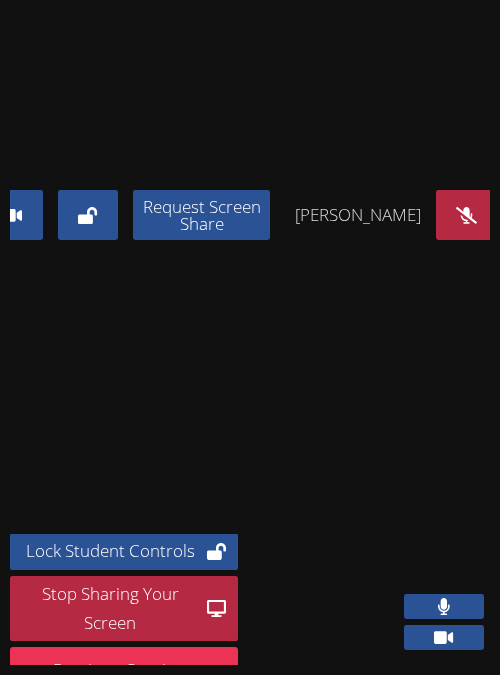 click 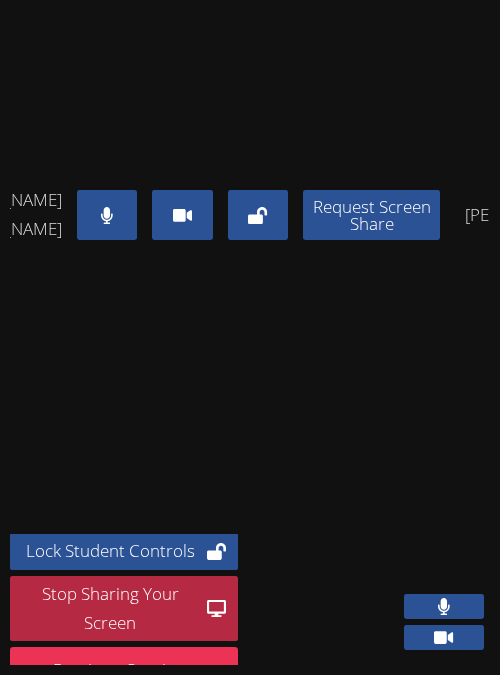 scroll, scrollTop: 393, scrollLeft: 74, axis: both 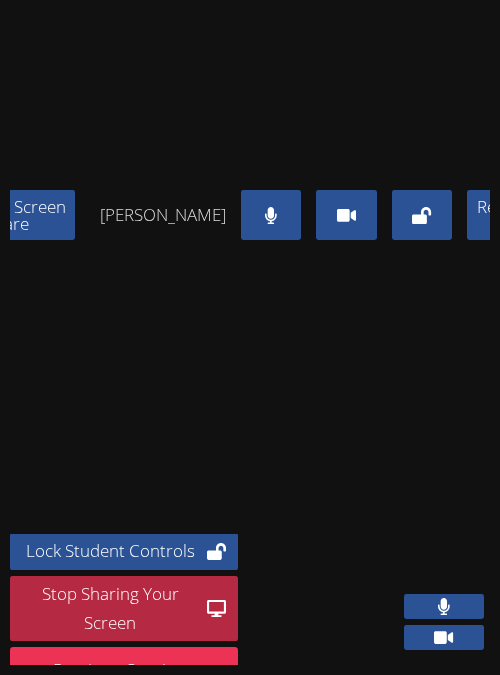click at bounding box center [271, 215] 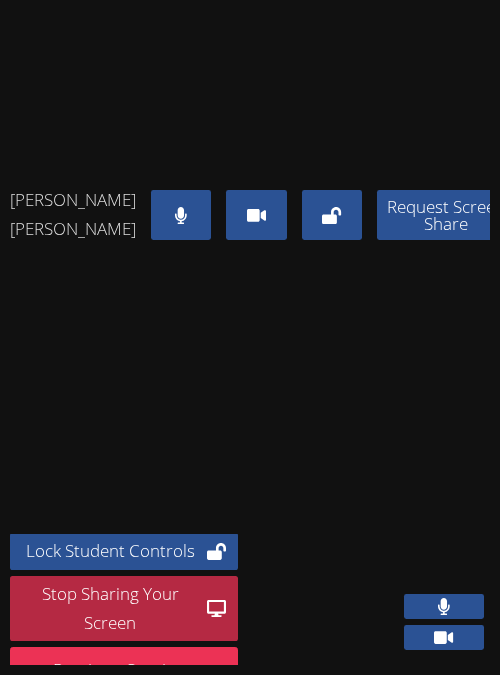 scroll, scrollTop: 0, scrollLeft: 0, axis: both 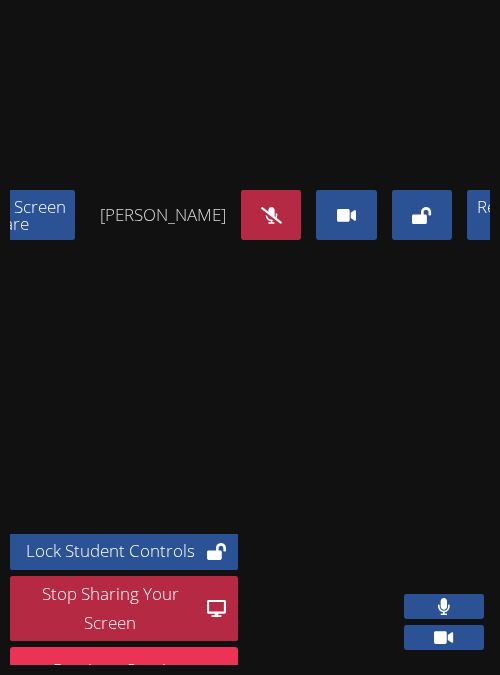 click 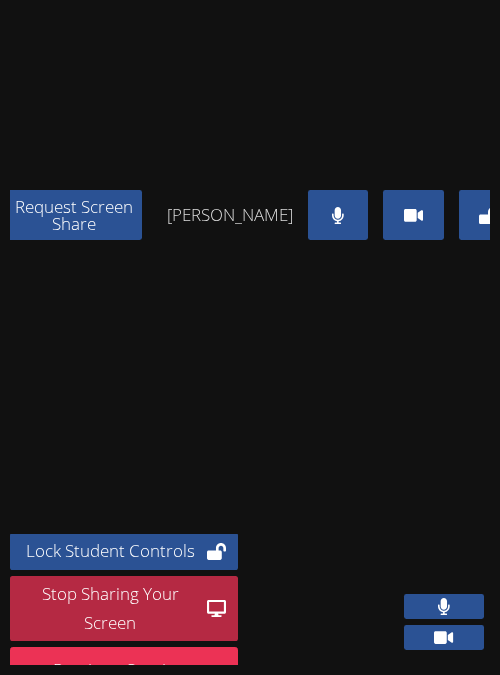 scroll, scrollTop: 393, scrollLeft: 368, axis: both 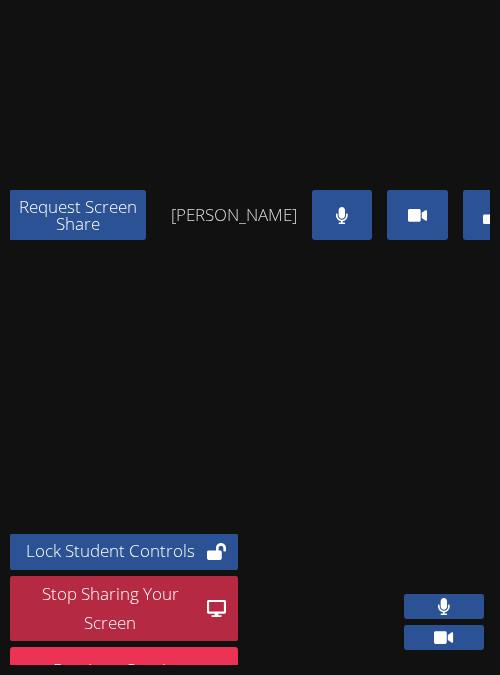 click 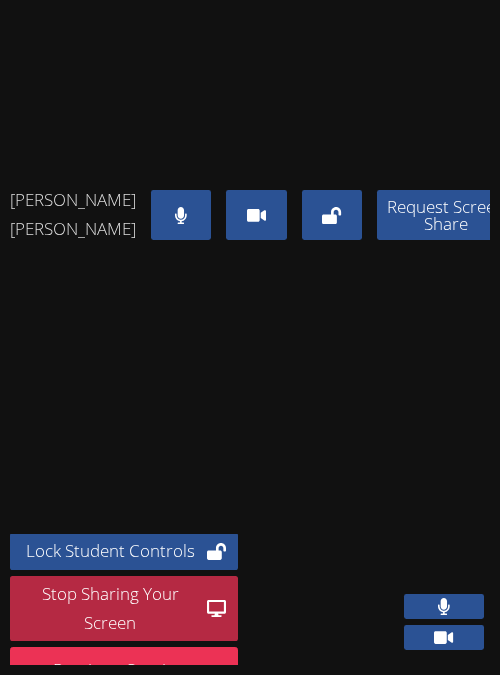 scroll, scrollTop: 0, scrollLeft: 10, axis: horizontal 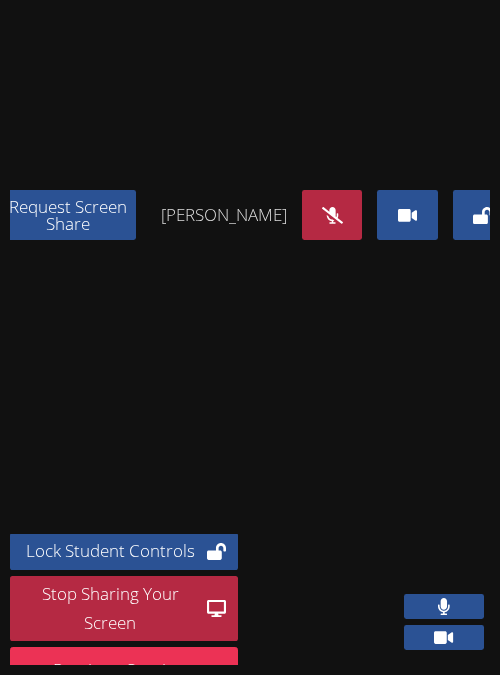 click 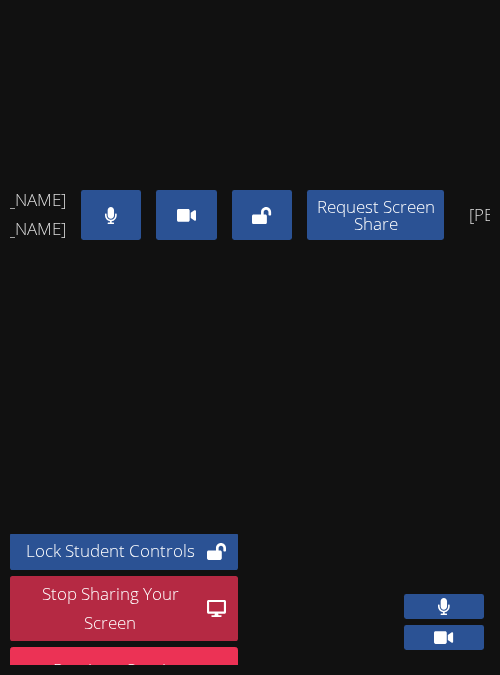 scroll, scrollTop: 0, scrollLeft: 68, axis: horizontal 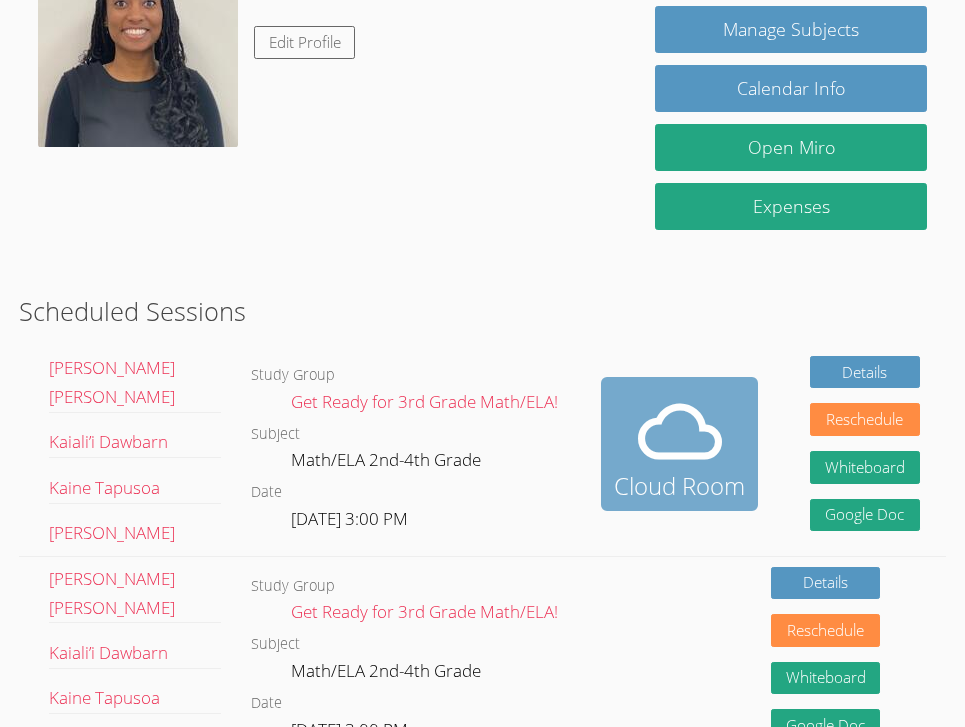 click at bounding box center [679, 432] 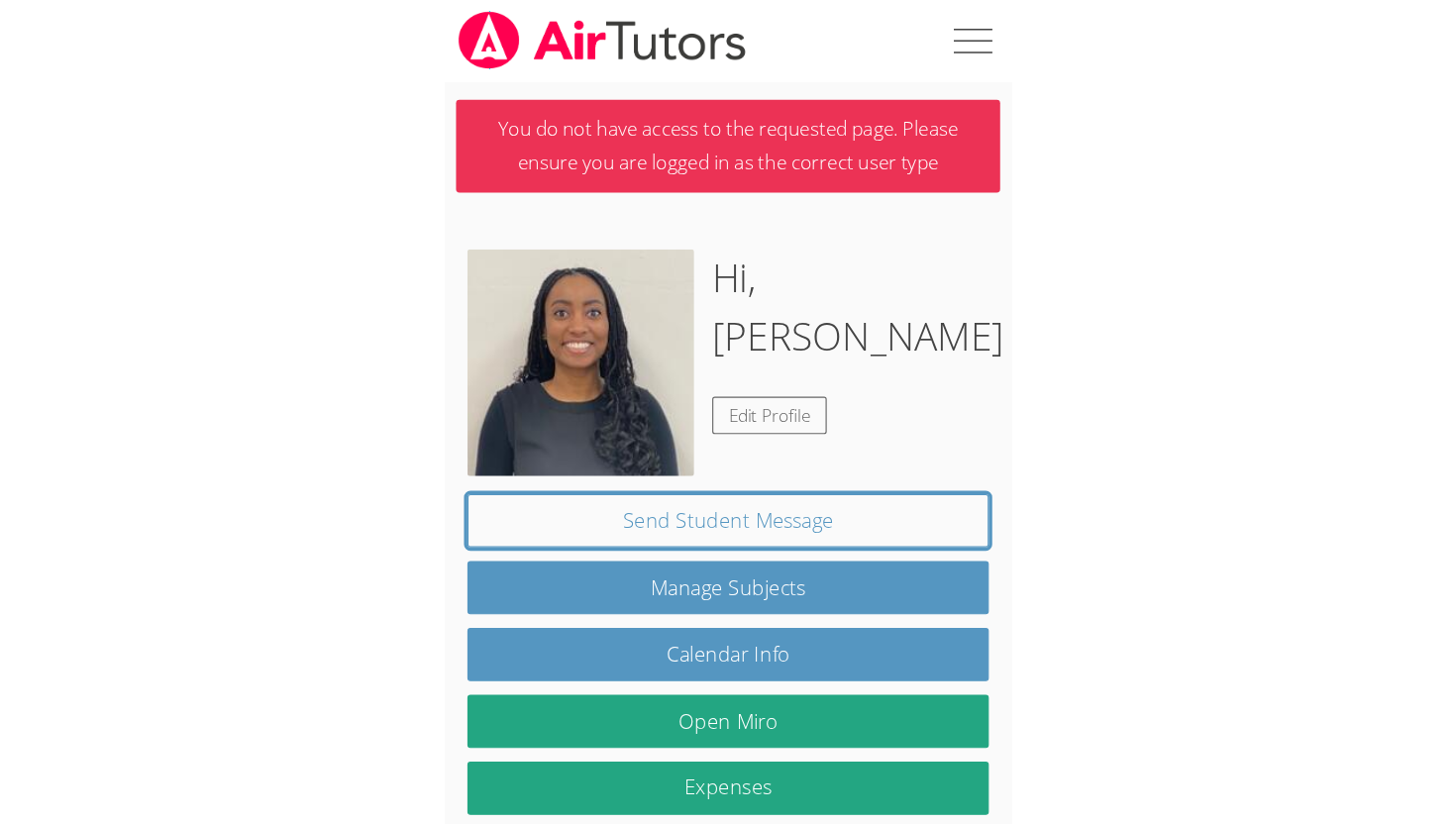 scroll, scrollTop: 0, scrollLeft: 0, axis: both 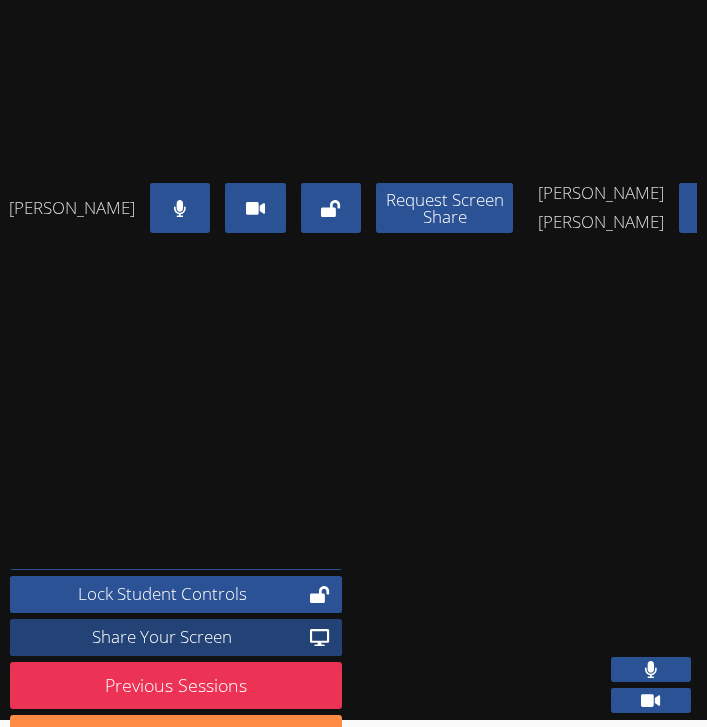 click on "Share Your Screen" at bounding box center [162, 637] 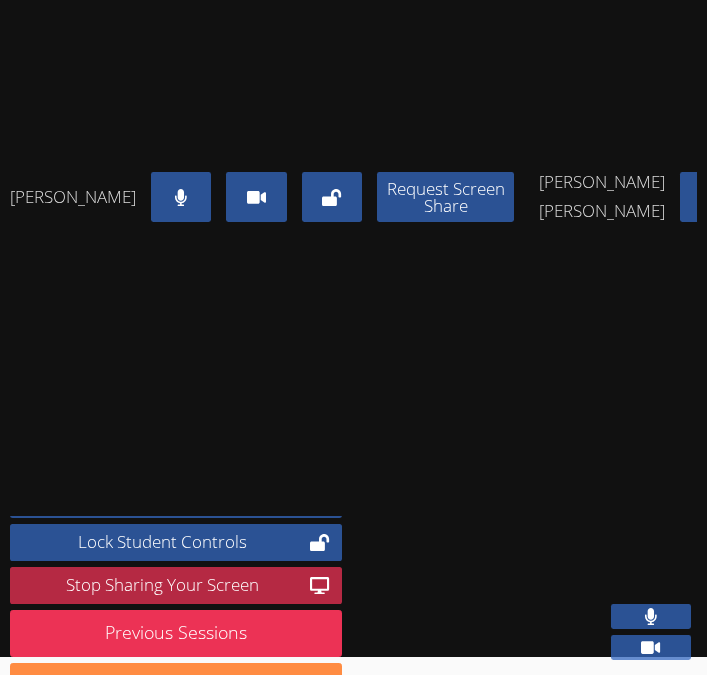 scroll, scrollTop: 393, scrollLeft: 0, axis: vertical 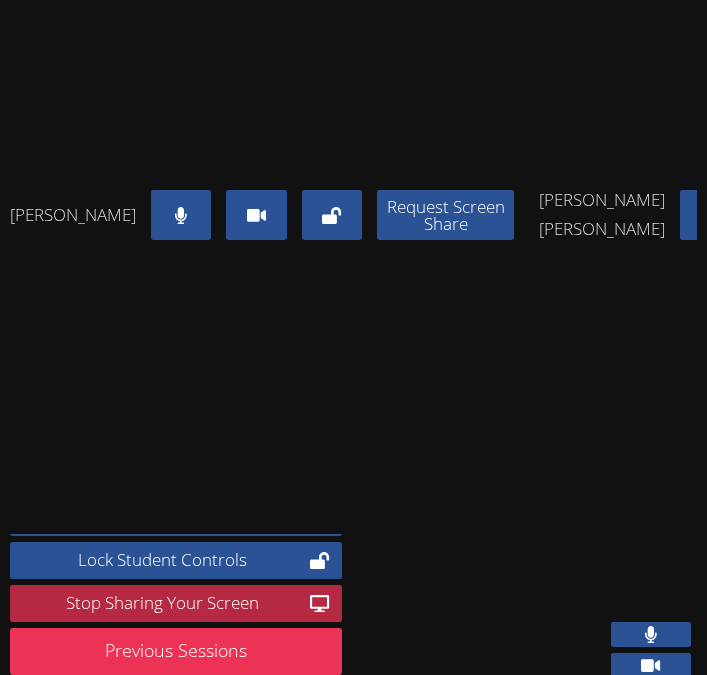 click at bounding box center [181, 215] 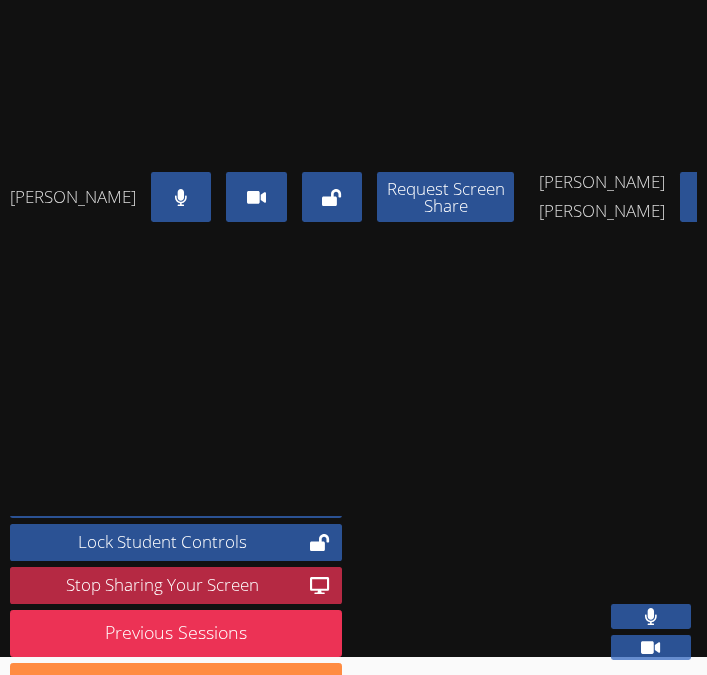scroll, scrollTop: 60, scrollLeft: 0, axis: vertical 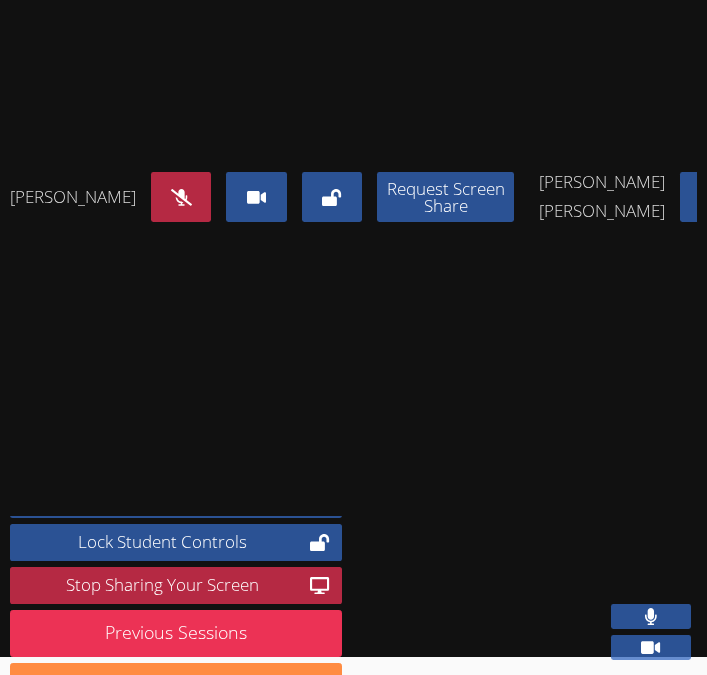 click 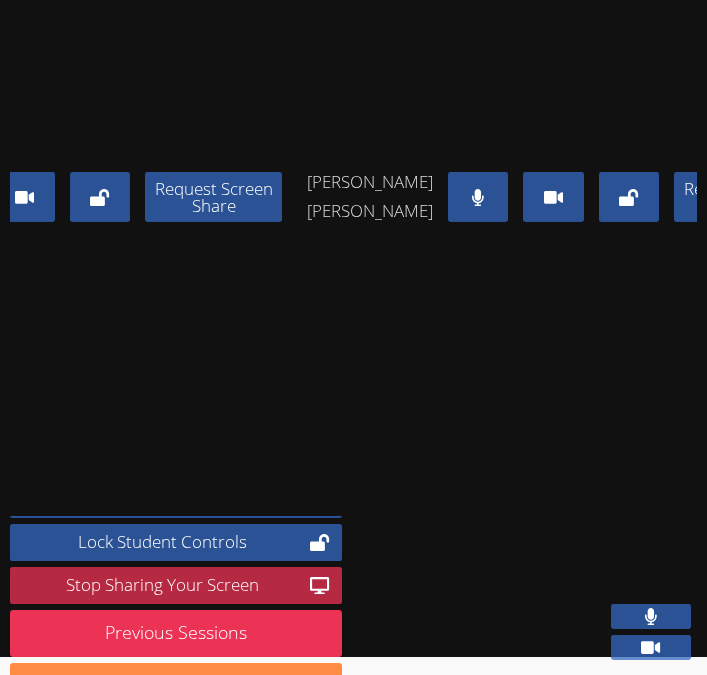 scroll, scrollTop: 313, scrollLeft: 232, axis: both 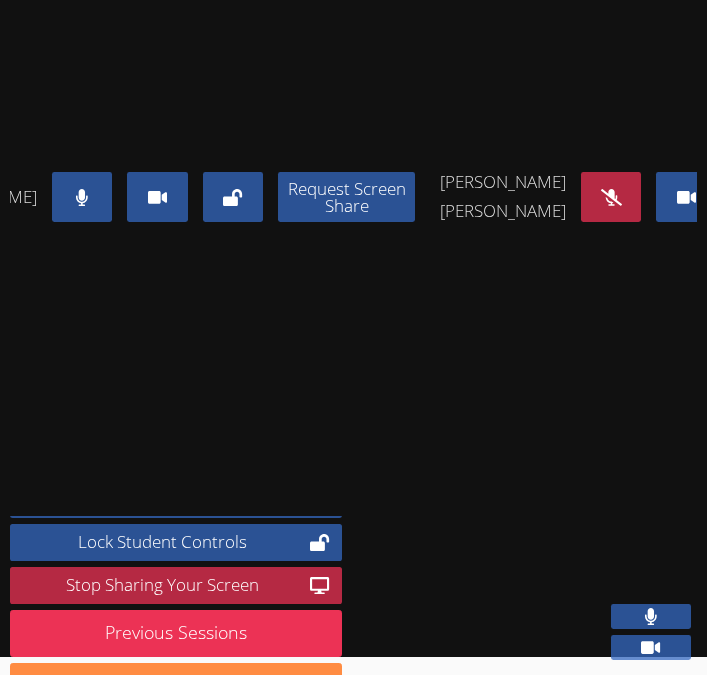 click 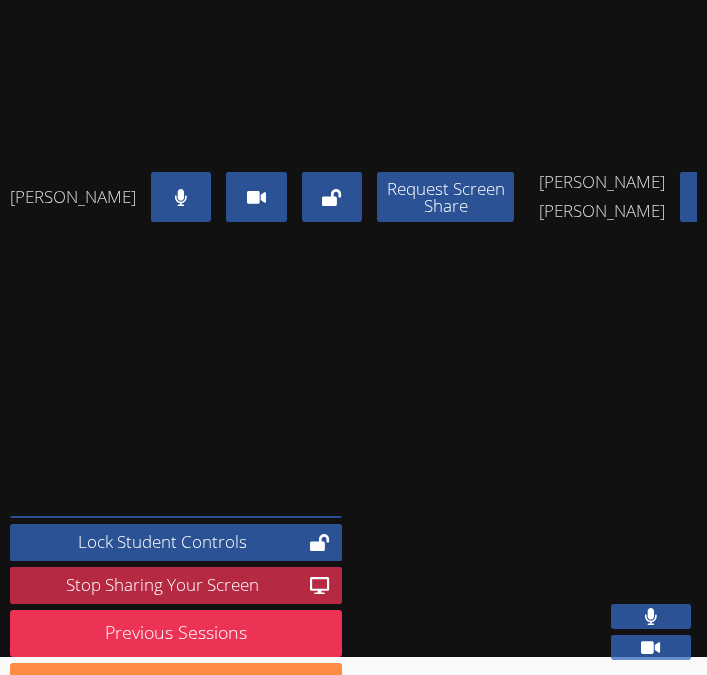 scroll, scrollTop: 379, scrollLeft: 0, axis: vertical 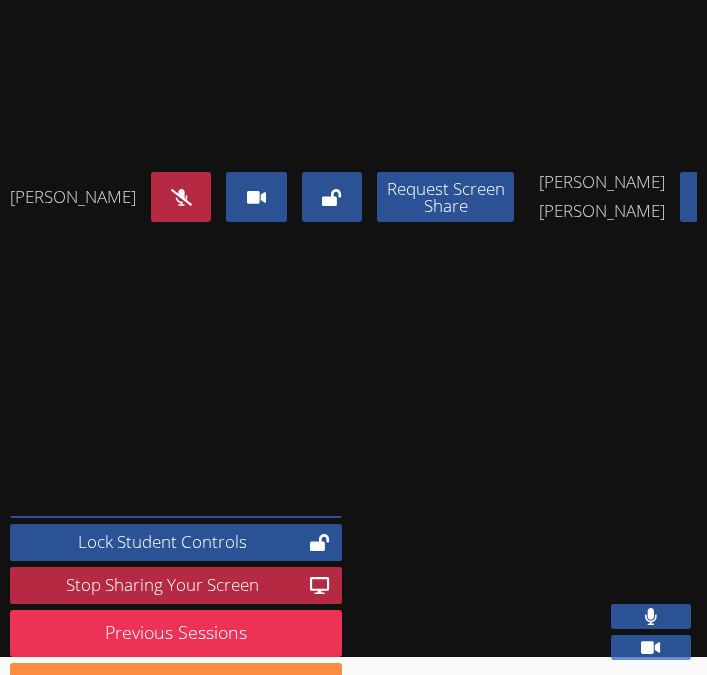 click at bounding box center [181, 197] 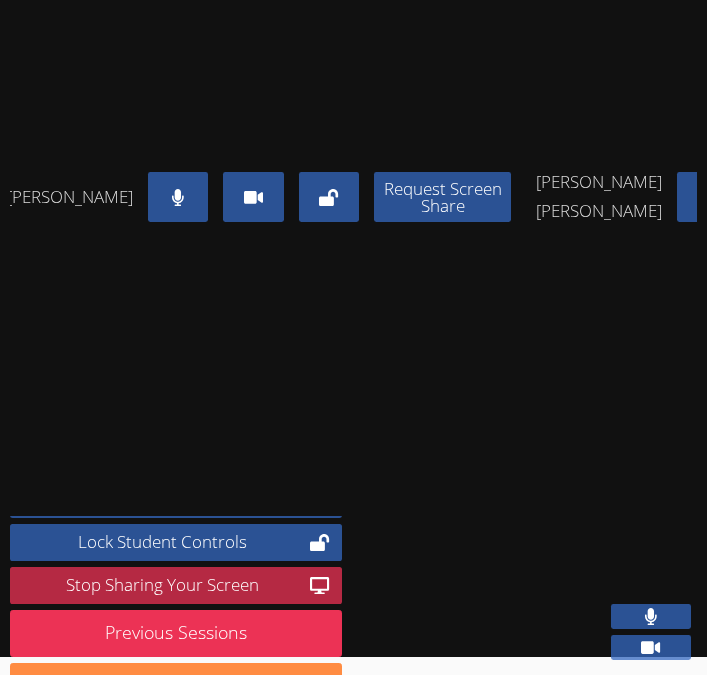 scroll, scrollTop: 89, scrollLeft: 0, axis: vertical 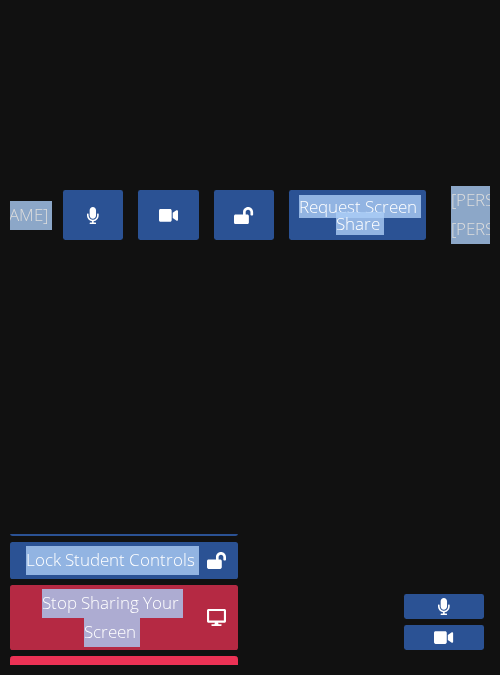drag, startPoint x: 599, startPoint y: 176, endPoint x: 822, endPoint y: 196, distance: 223.89507 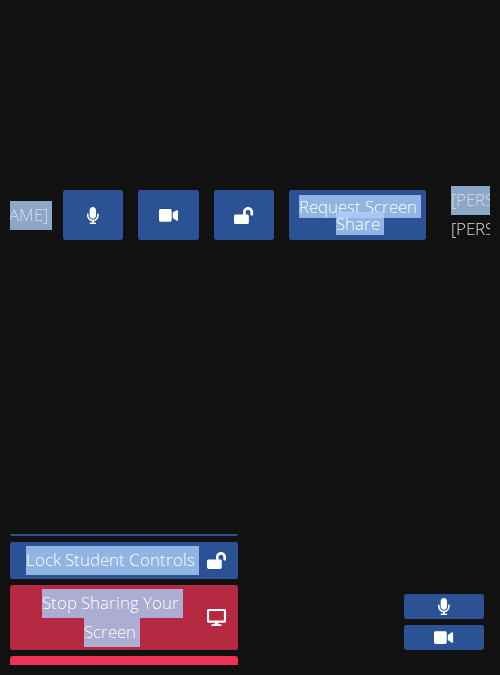 drag, startPoint x: 491, startPoint y: 530, endPoint x: 714, endPoint y: 531, distance: 223.00224 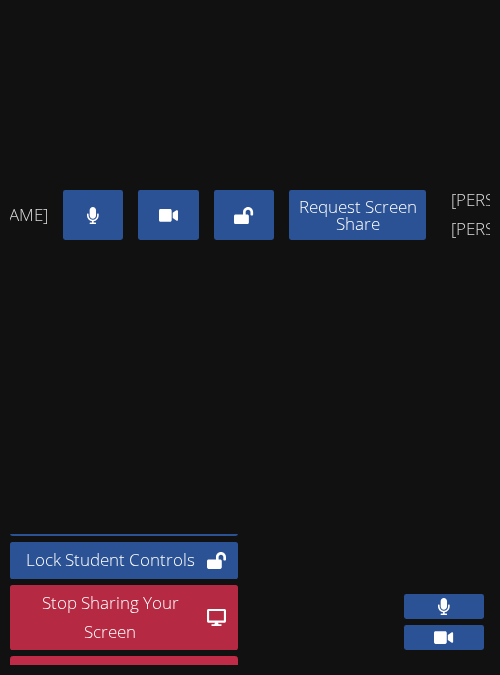 scroll, scrollTop: 118, scrollLeft: 88, axis: both 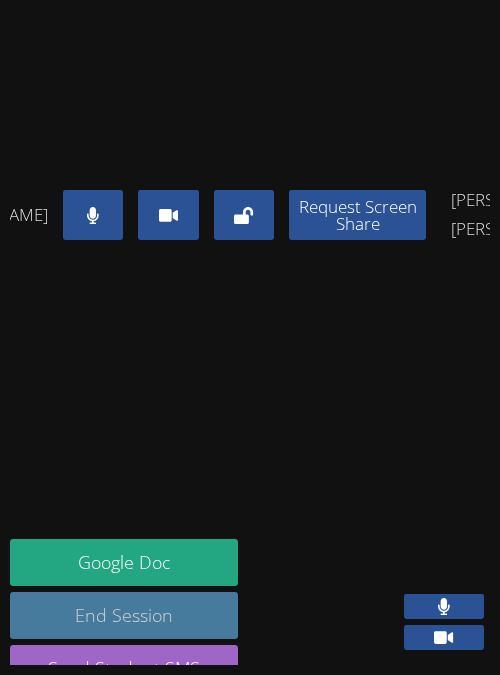 click on "End Session" at bounding box center (124, 615) 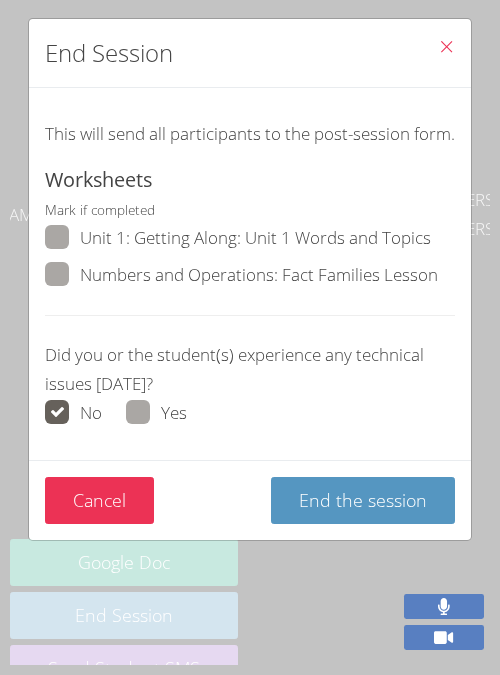 click at bounding box center (187, 412) 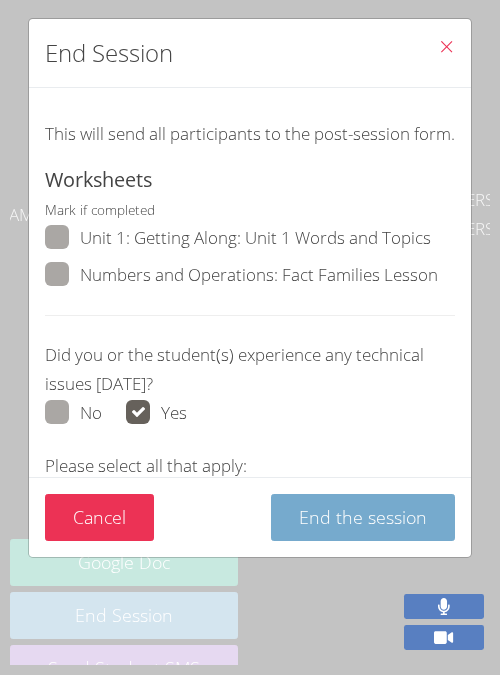 click on "End the session" at bounding box center [363, 517] 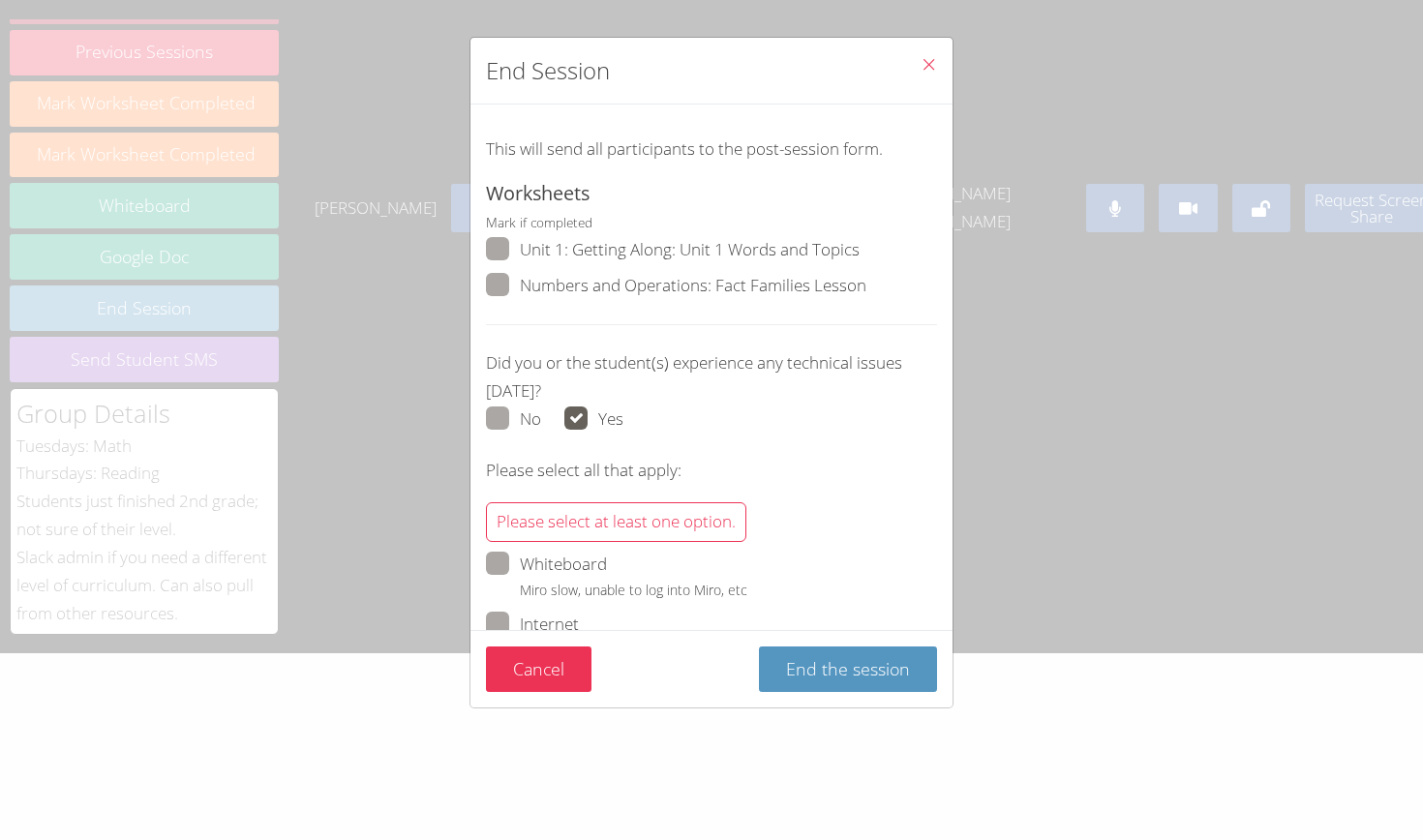 scroll, scrollTop: 187, scrollLeft: 0, axis: vertical 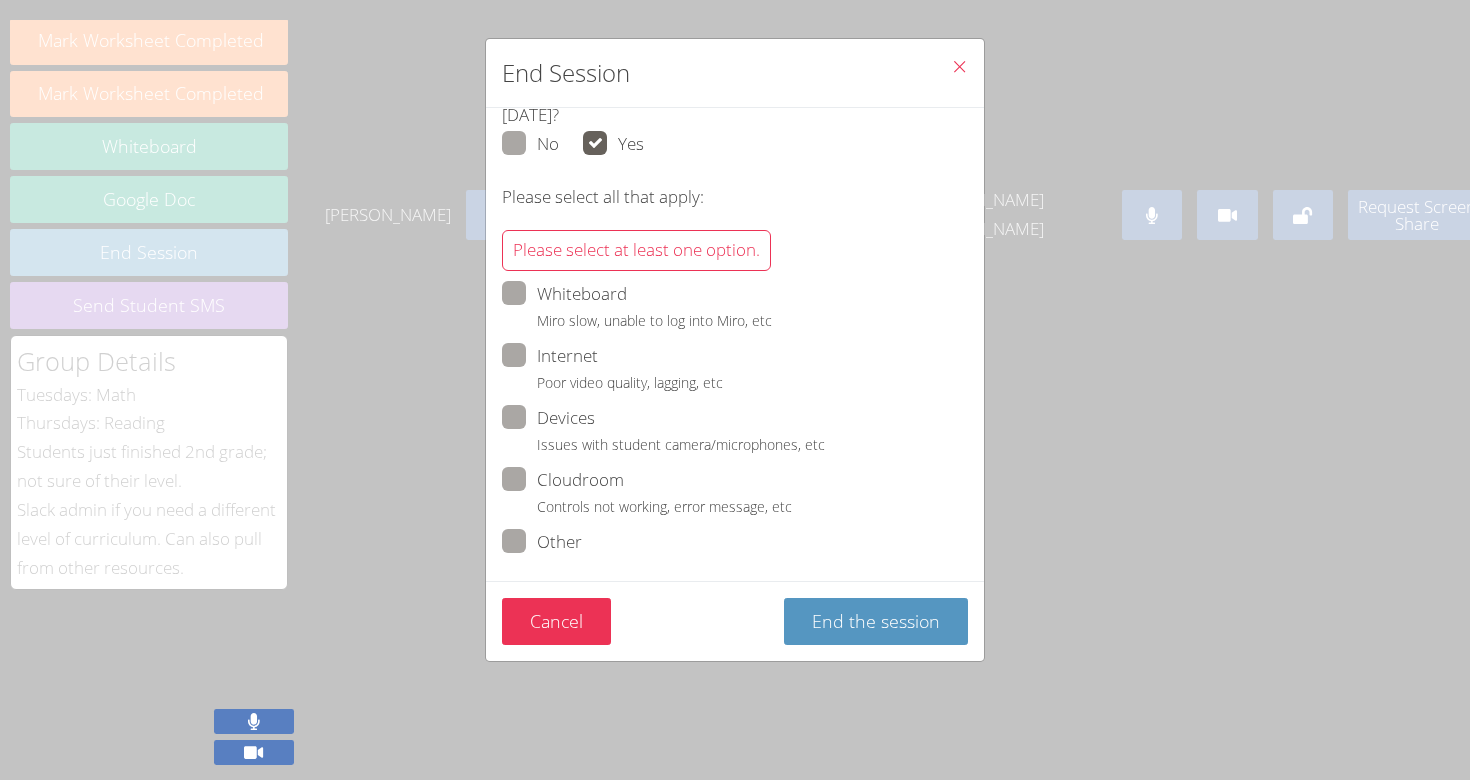 click on "Poor video quality, lagging, etc" at bounding box center (630, 382) 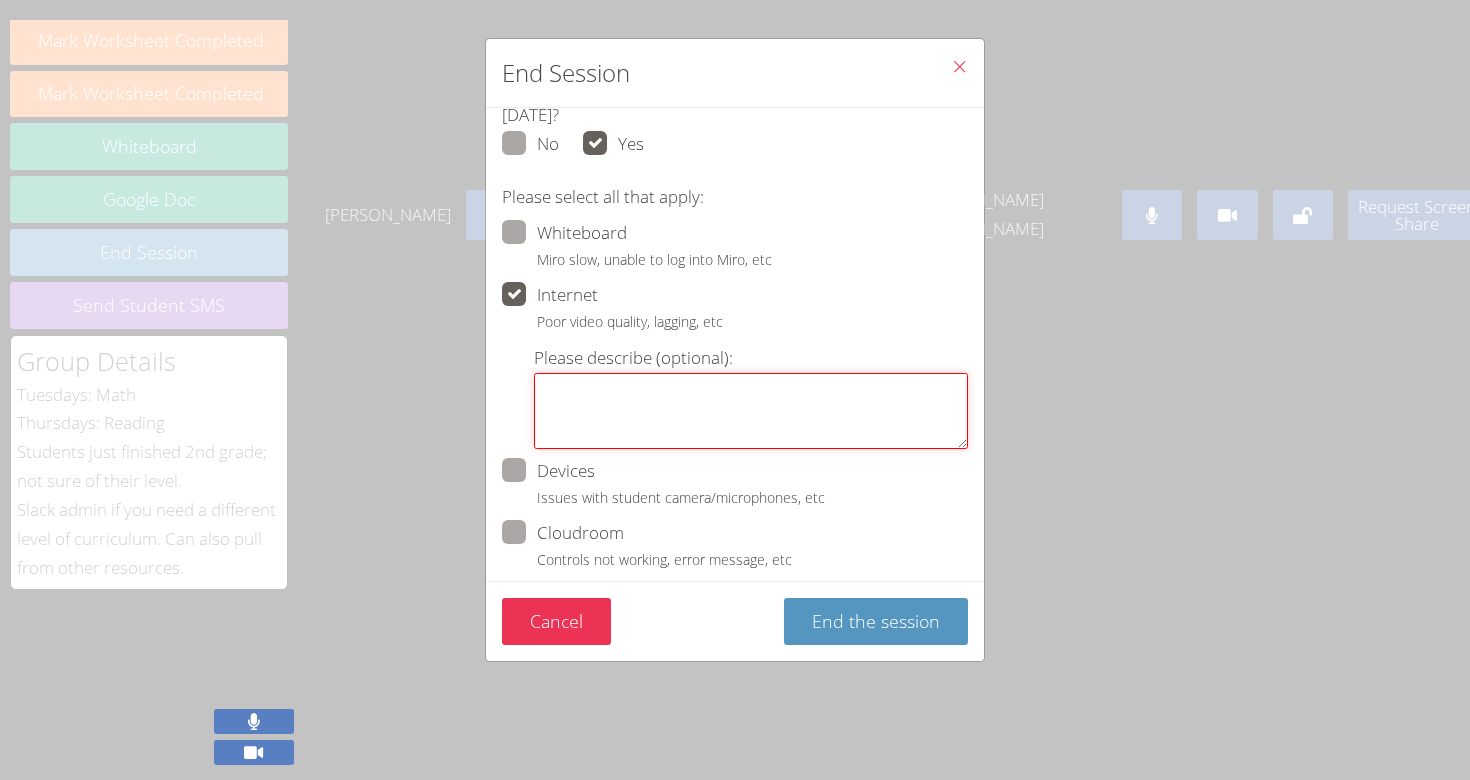 click on "Please describe (optional):" at bounding box center [751, 411] 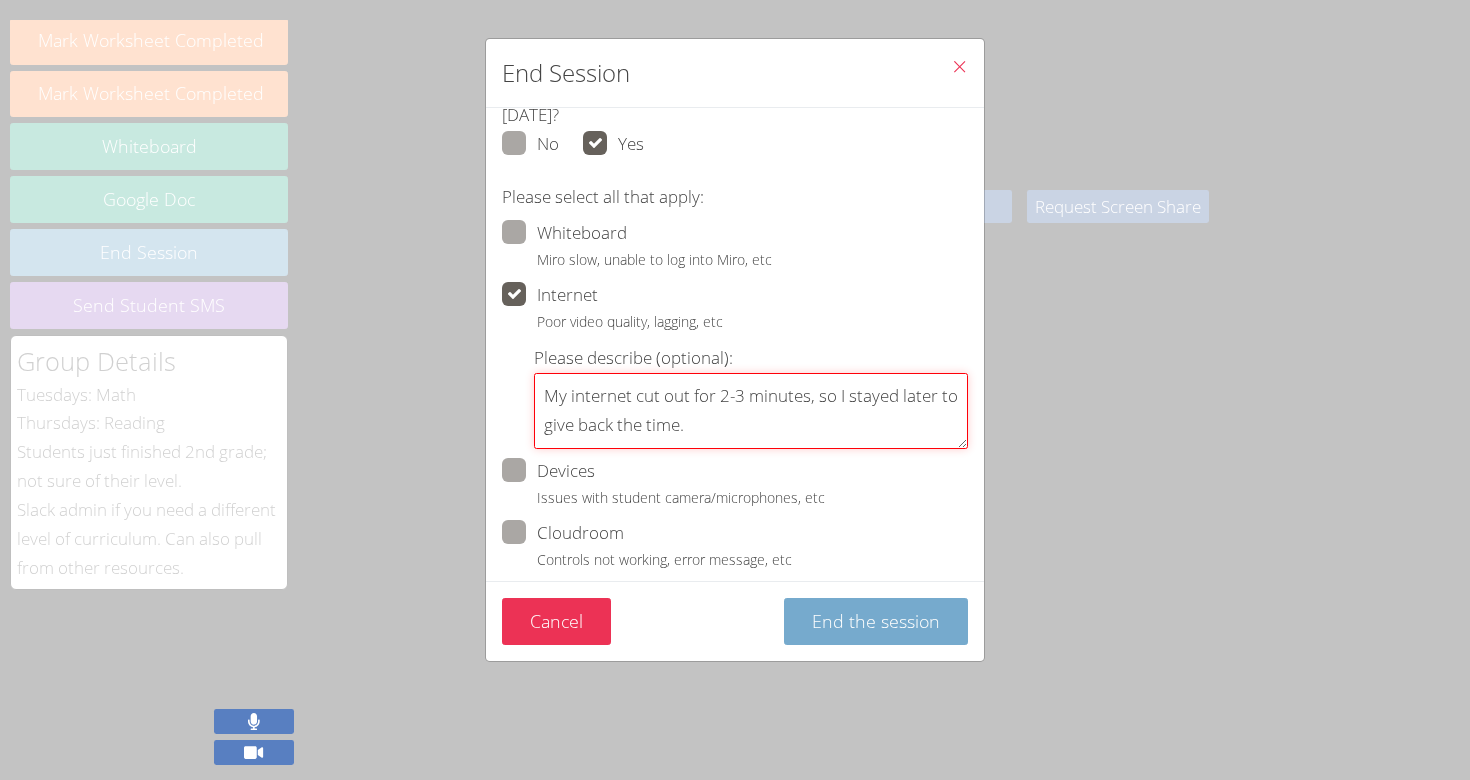 type on "My internet cut out for 2-3 minutes, so I stayed later to give back the time." 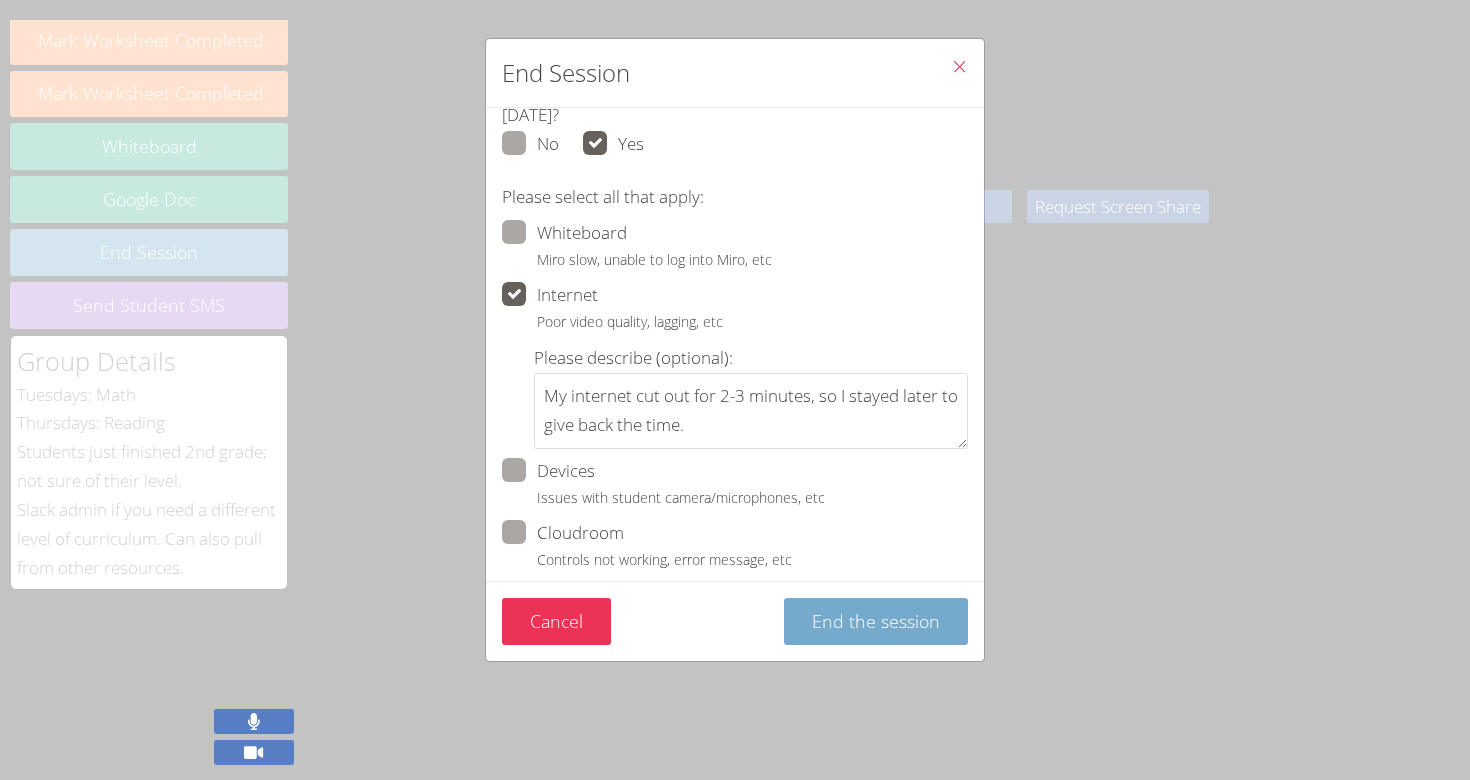 click on "End the session" at bounding box center (876, 621) 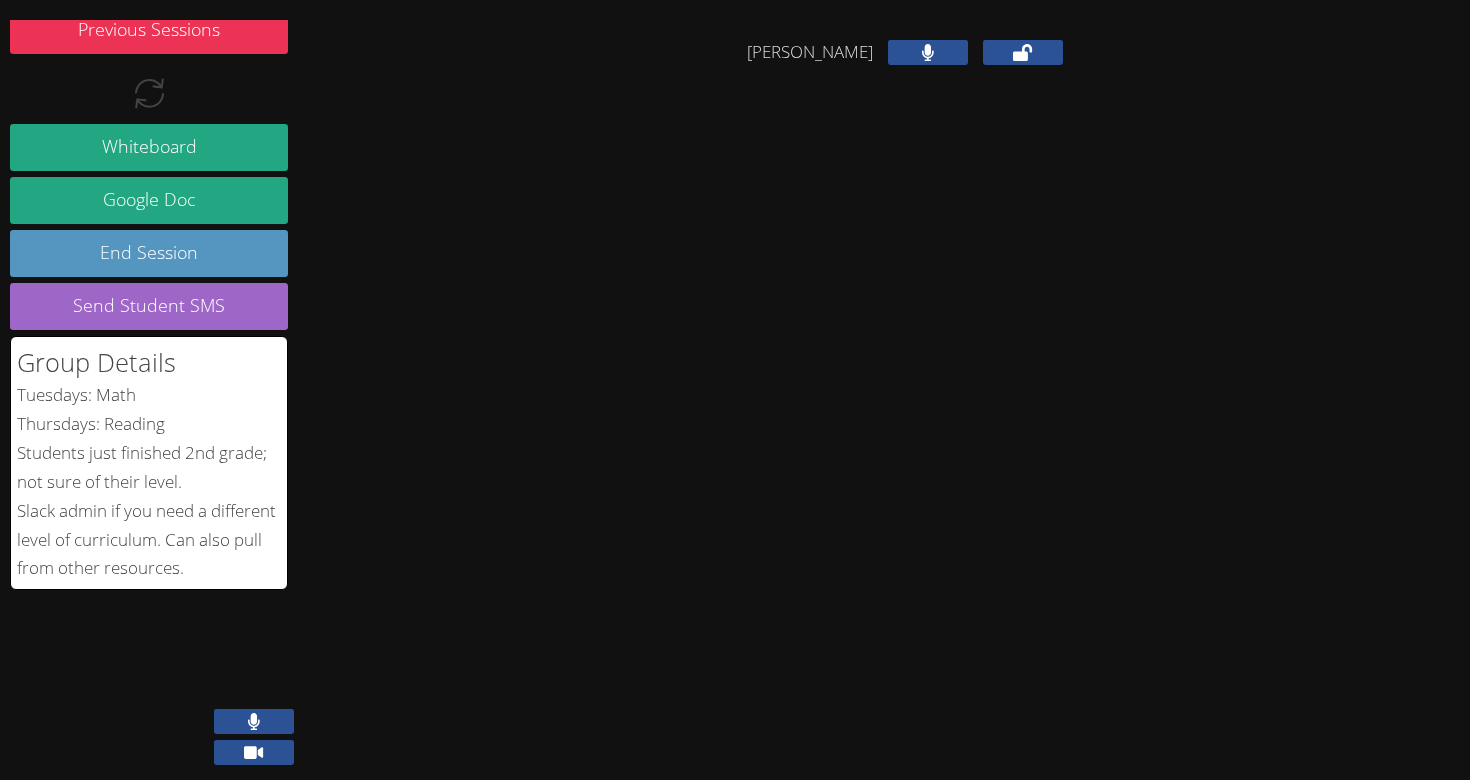 scroll, scrollTop: 206, scrollLeft: 0, axis: vertical 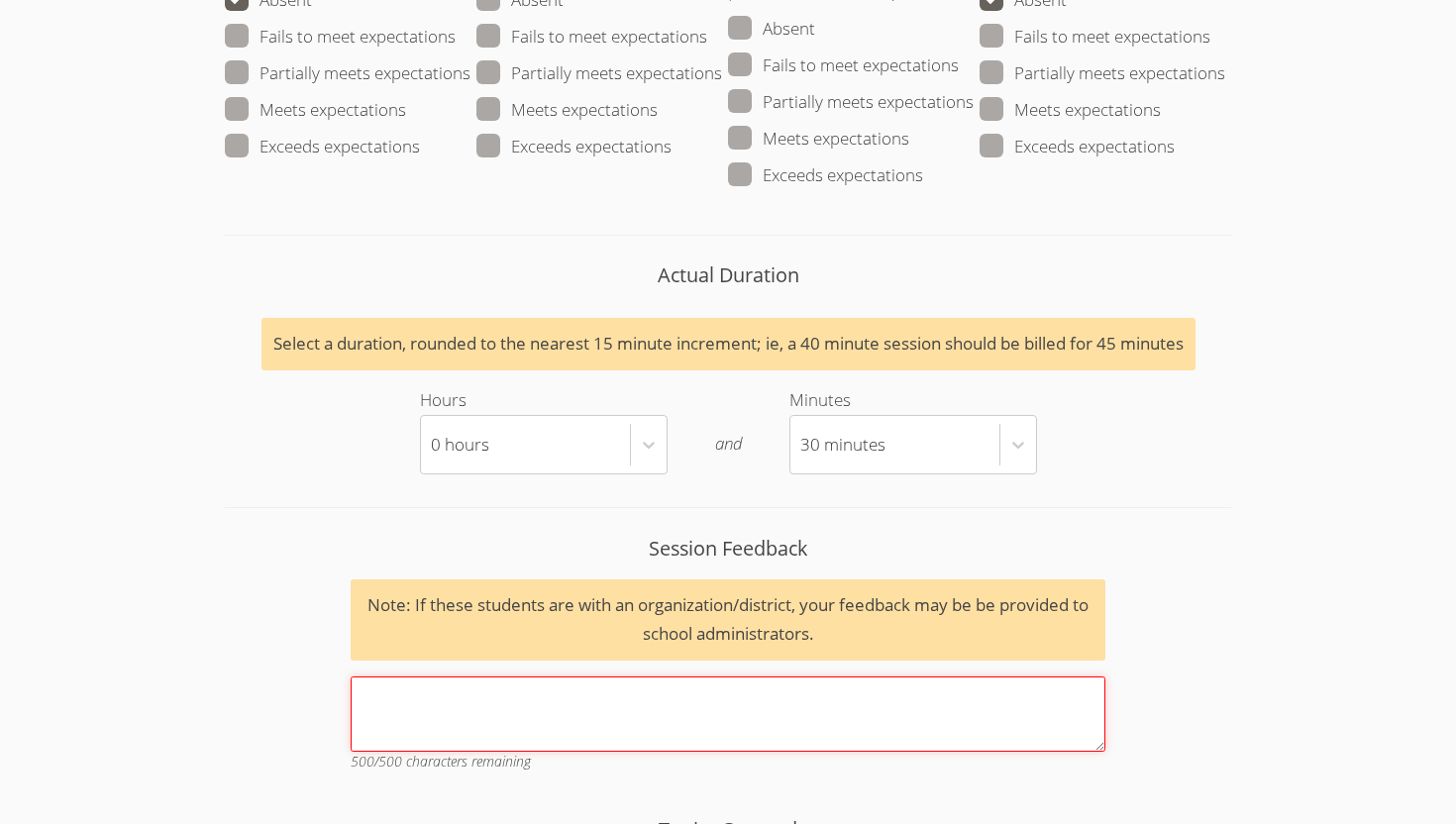 click on "Session Feedback Note: If these students are with an organization/district, your feedback may be be provided to school administrators. 500 /500 characters remaining" at bounding box center [728, 714] 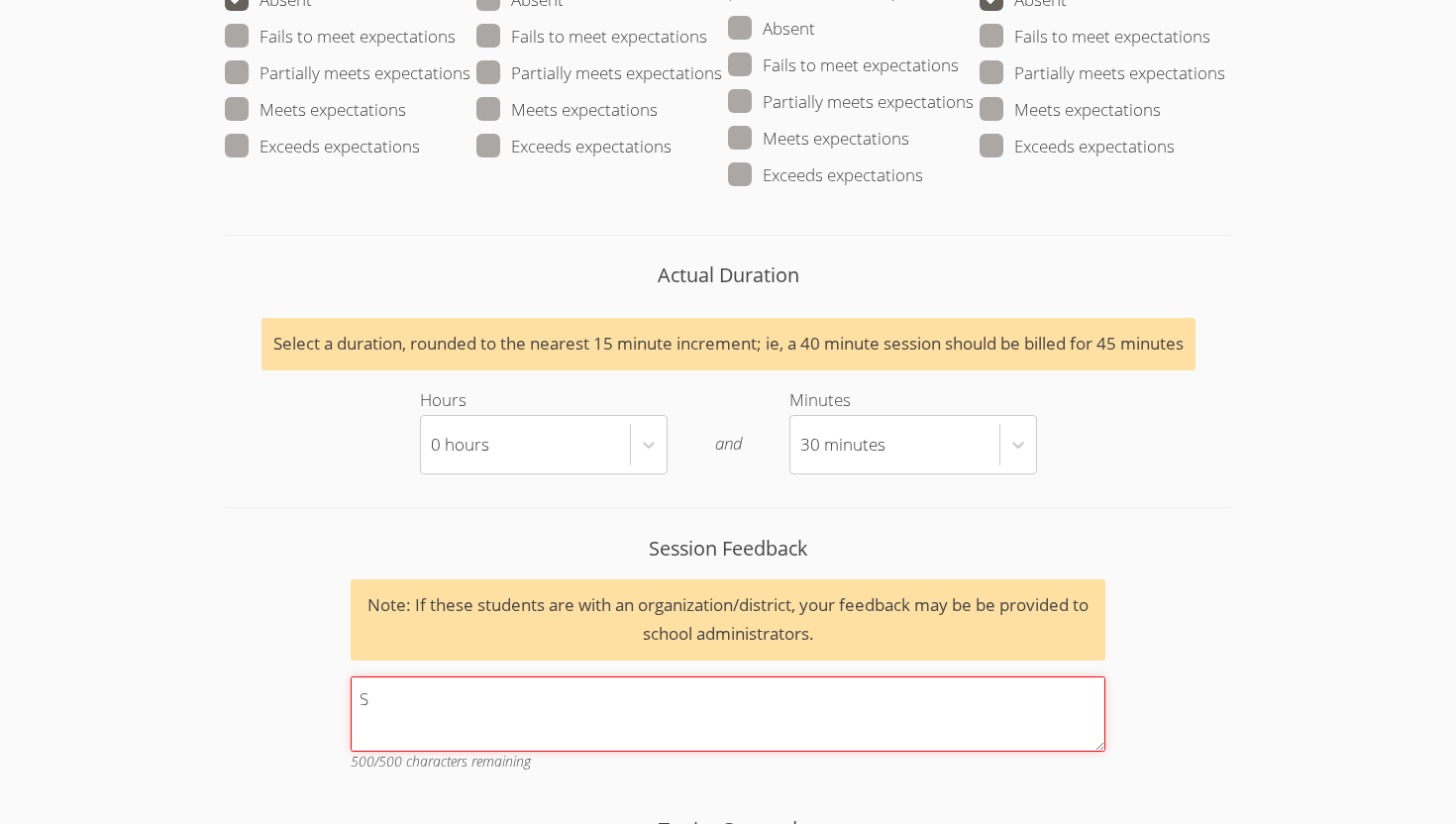 scroll, scrollTop: 2316, scrollLeft: 0, axis: vertical 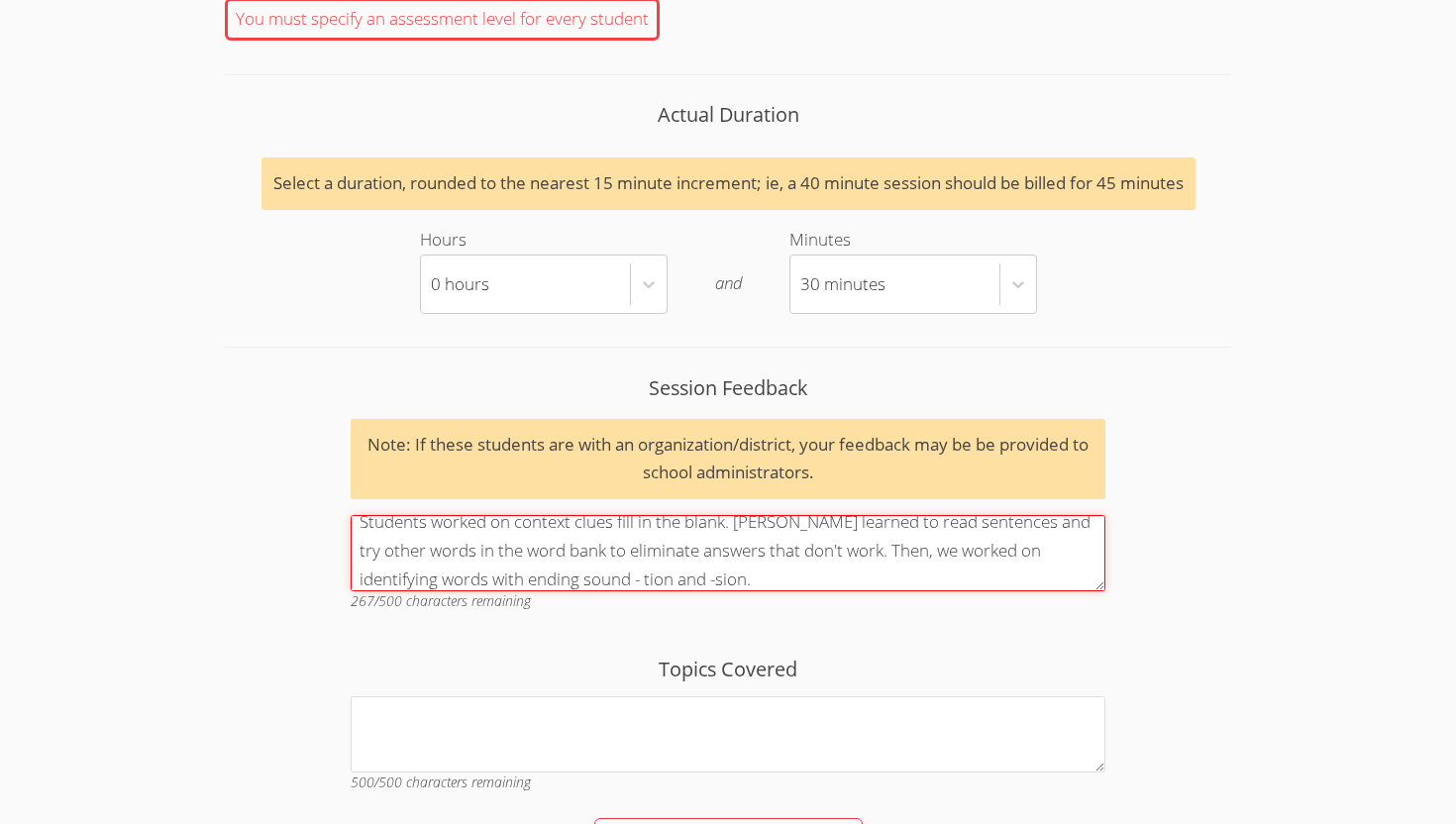 type on "Students worked on context clues fill in the blank. Austin learned to read sentences and try other words in the word bank to eliminate answers that don't work. Then, we worked on identifying words with ending sound - tion and -sion." 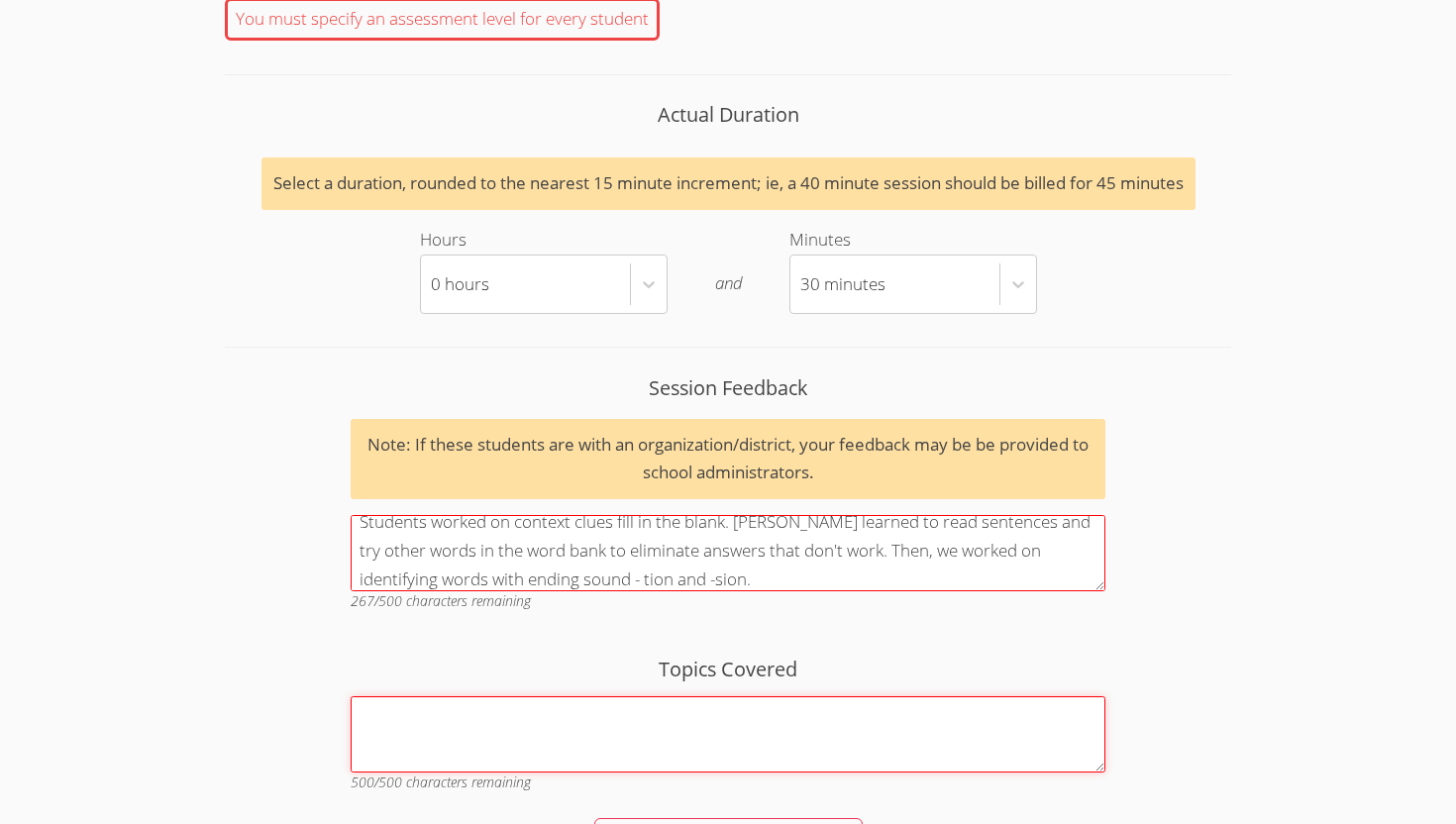 click on "Topics Covered" at bounding box center (728, 734) 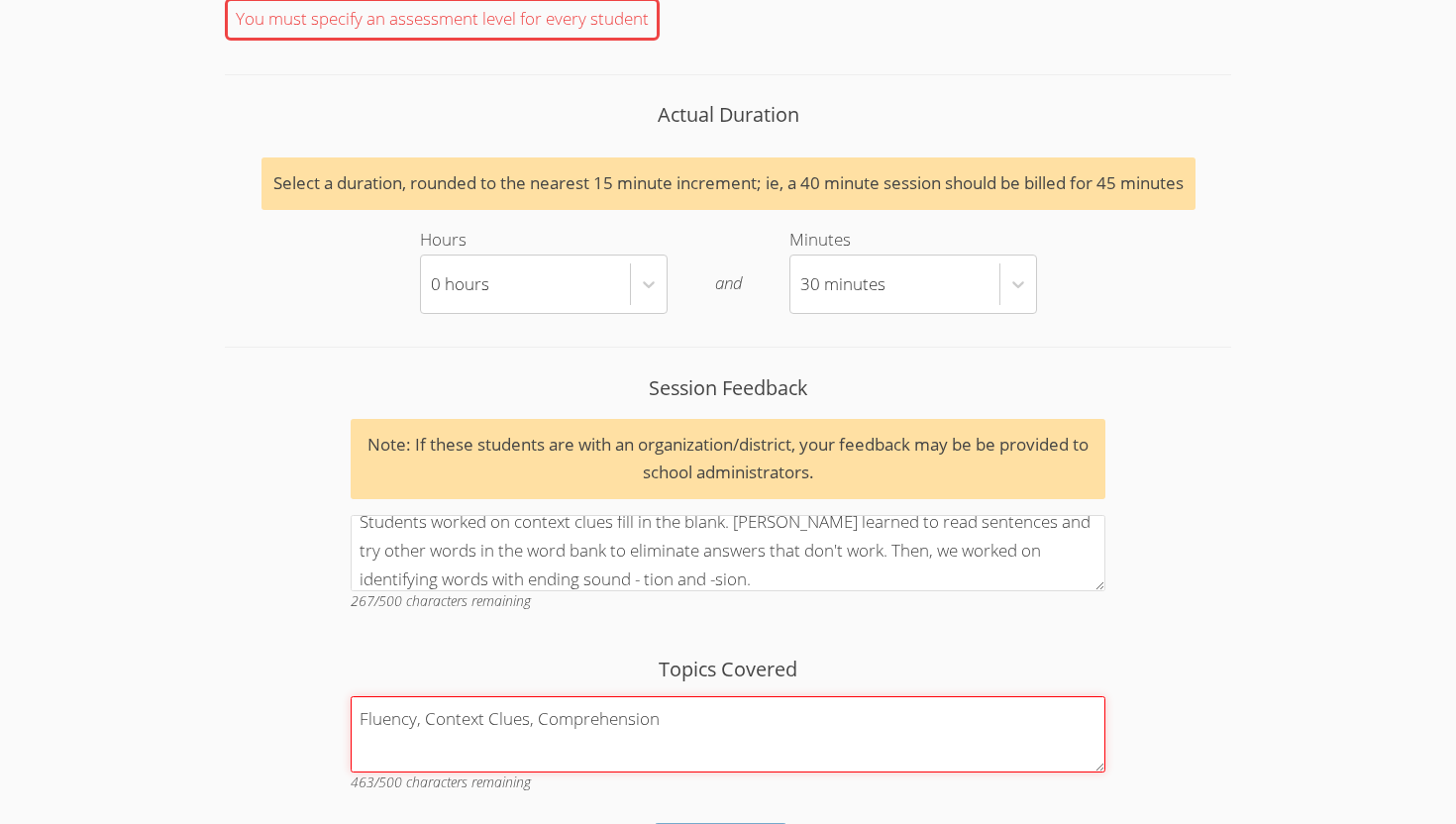 type on "Fluency, Context Clues, Comprehension" 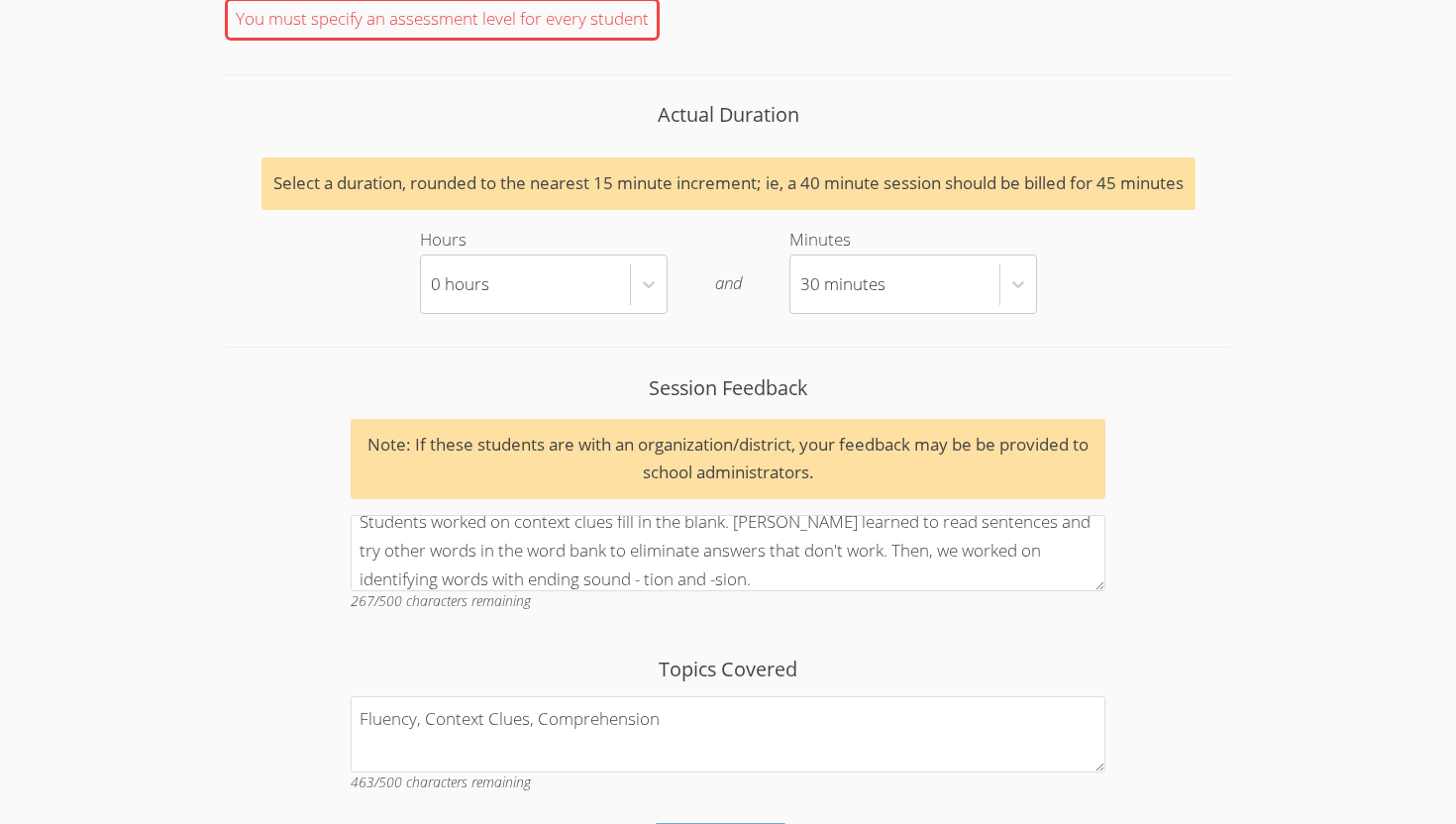click on "Complete" at bounding box center (721, 846) 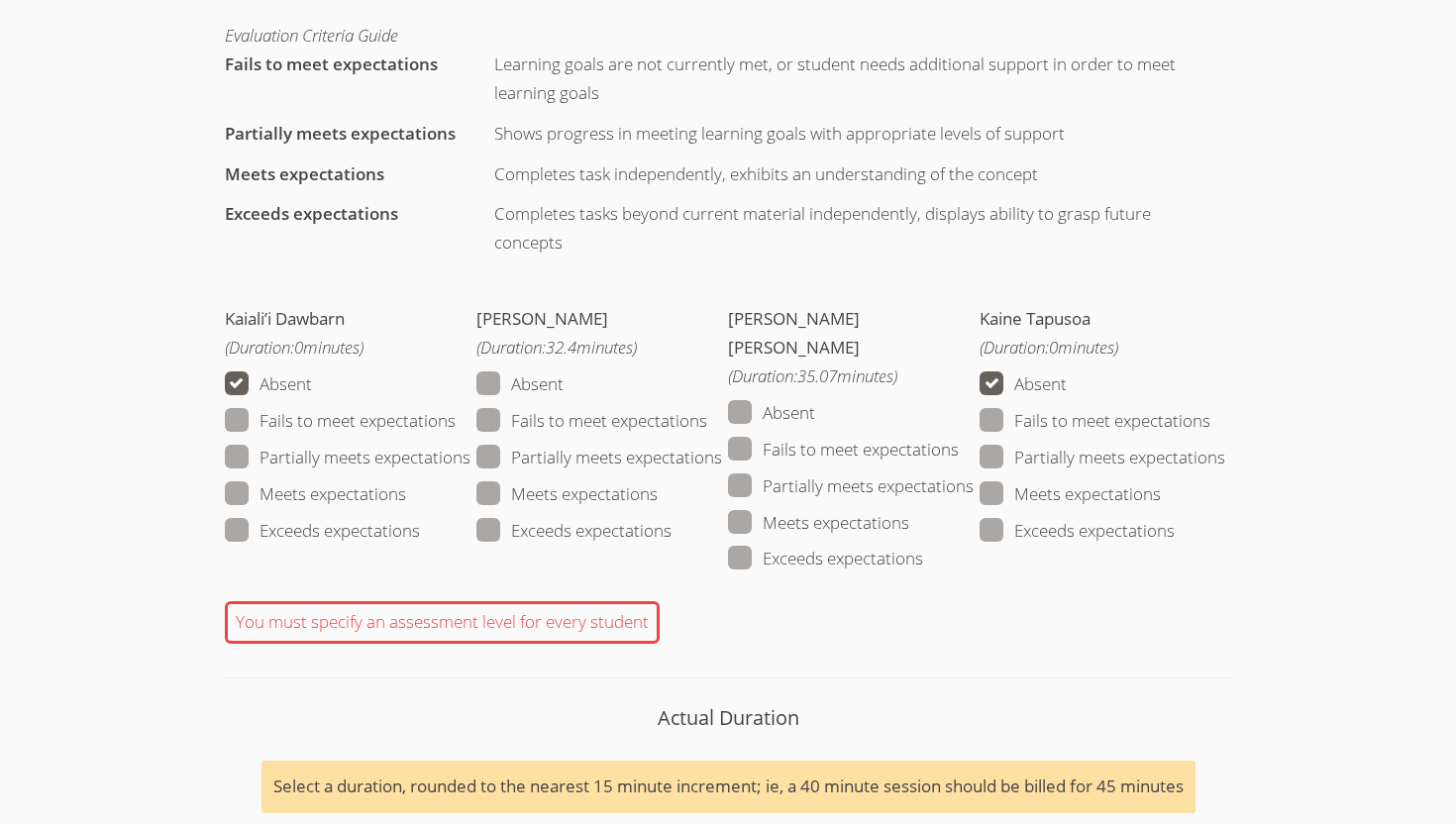 scroll, scrollTop: 1893, scrollLeft: 0, axis: vertical 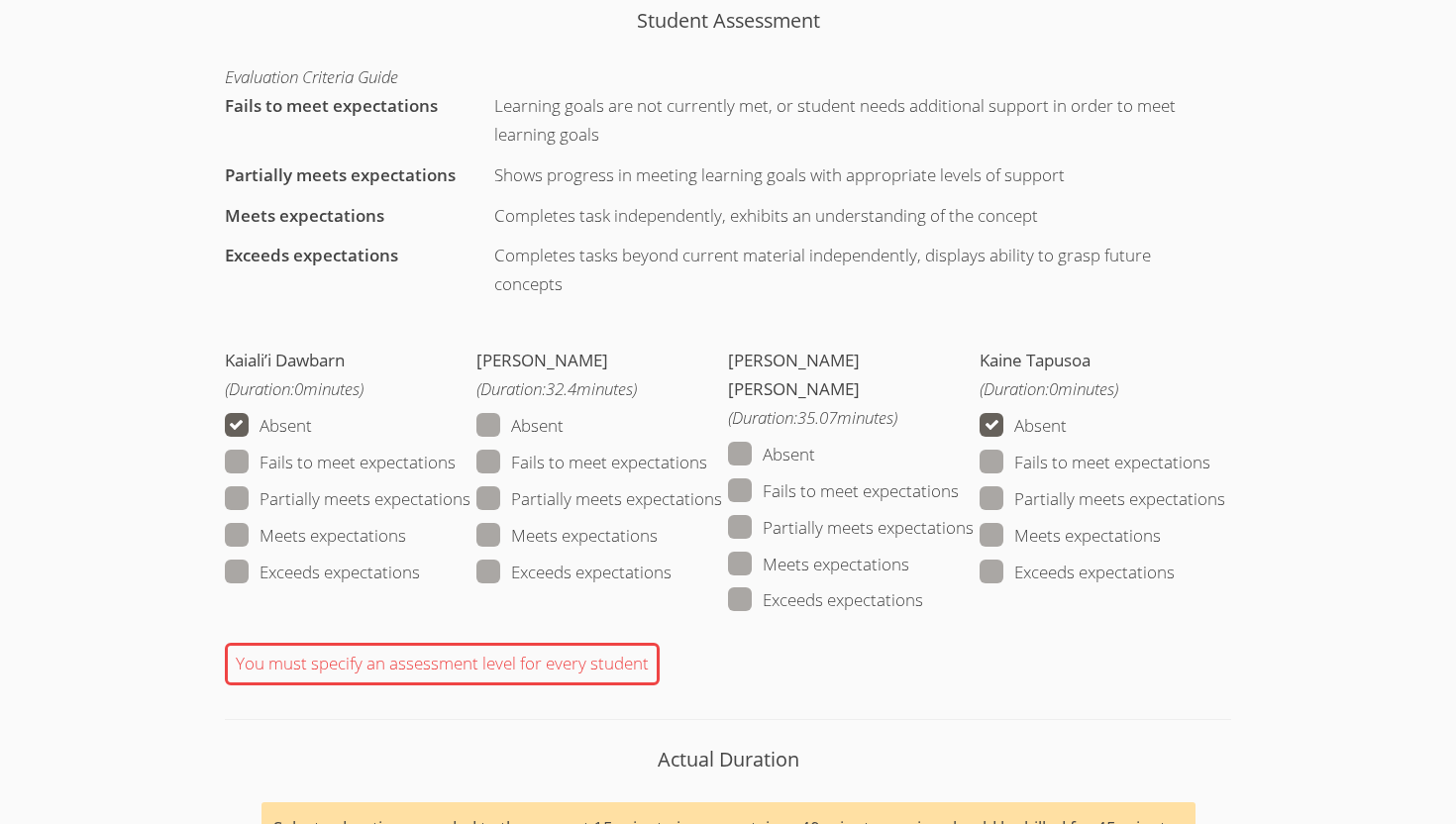 click on "Meets expectations" at bounding box center [567, 536] 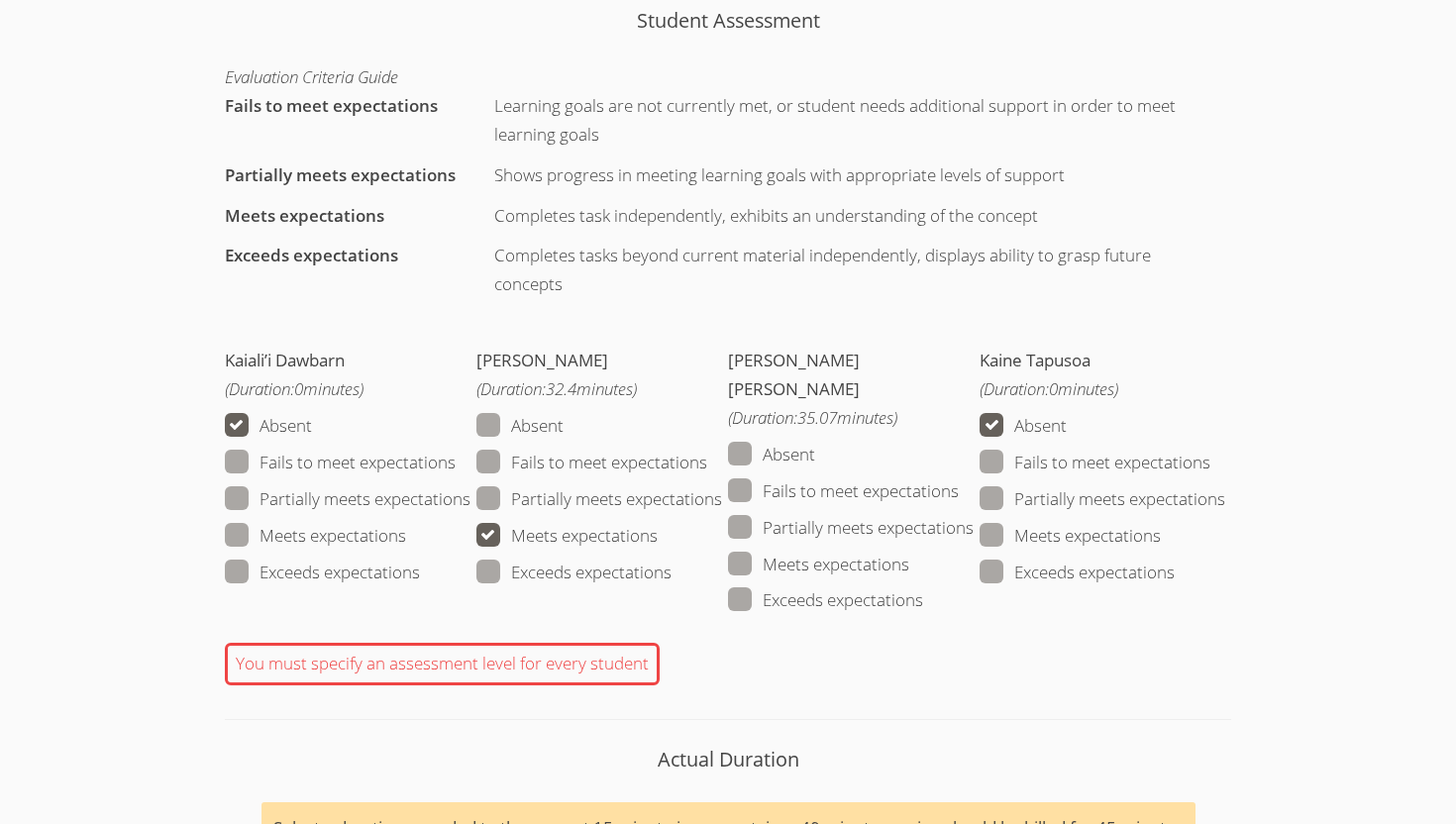 click on "Meets expectations" at bounding box center [818, 565] 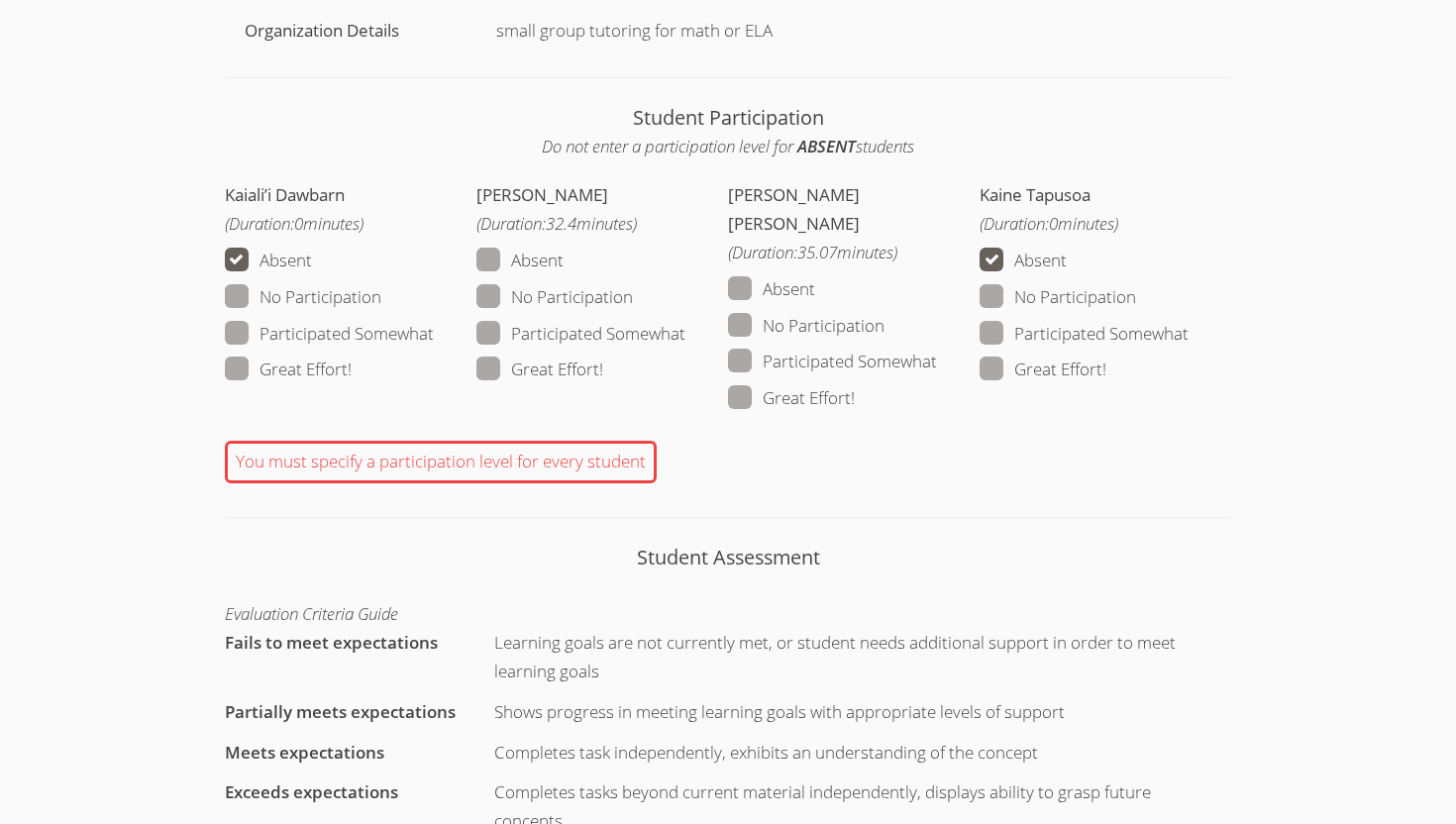 scroll, scrollTop: 1345, scrollLeft: 0, axis: vertical 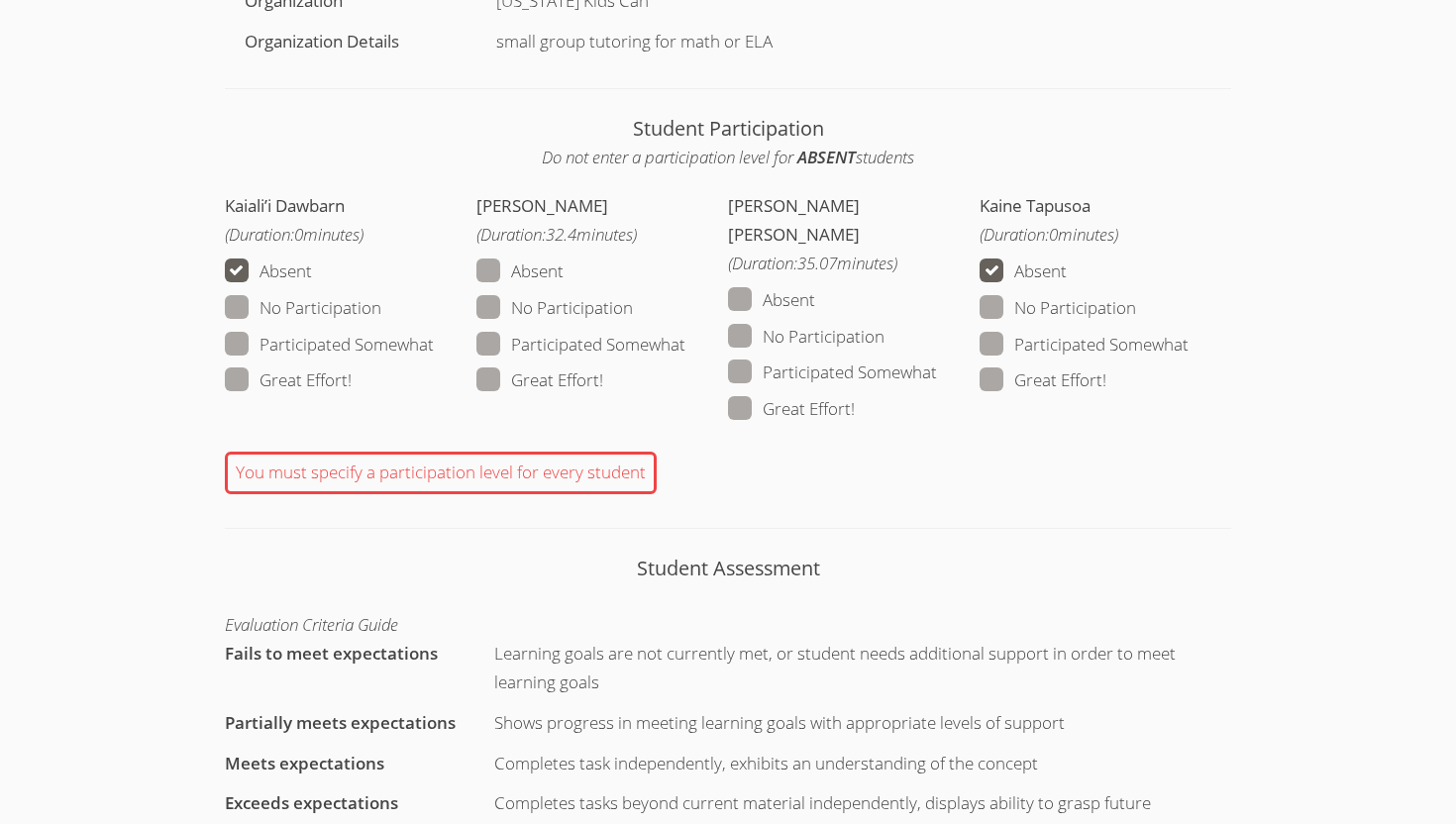 click on "Great Effort!" at bounding box center [540, 380] 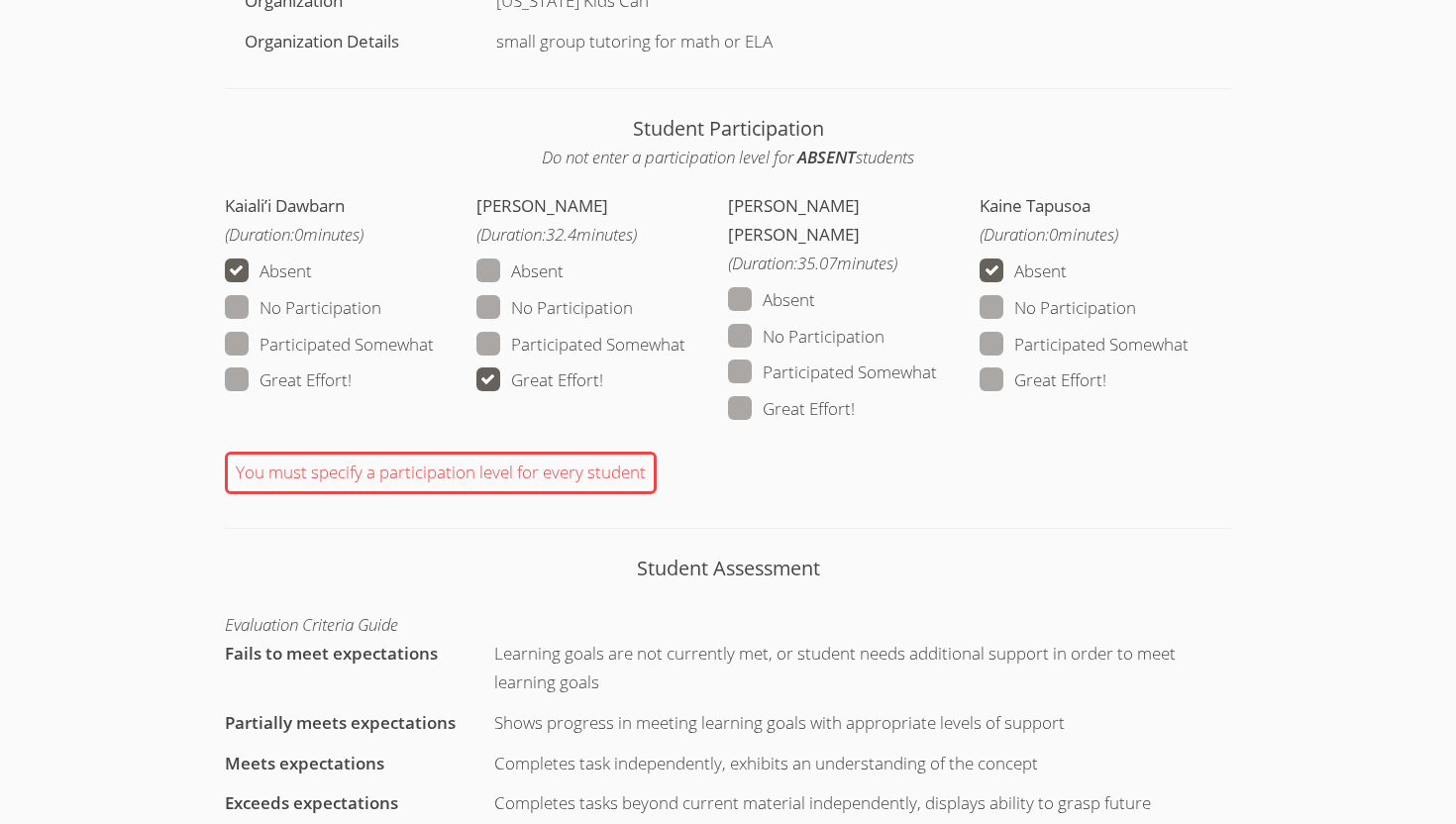 click on "Austen OHara (Duration:  35.07  minutes) Absent No Participation Participated Somewhat Great Effort!" at bounding box center [854, 312] 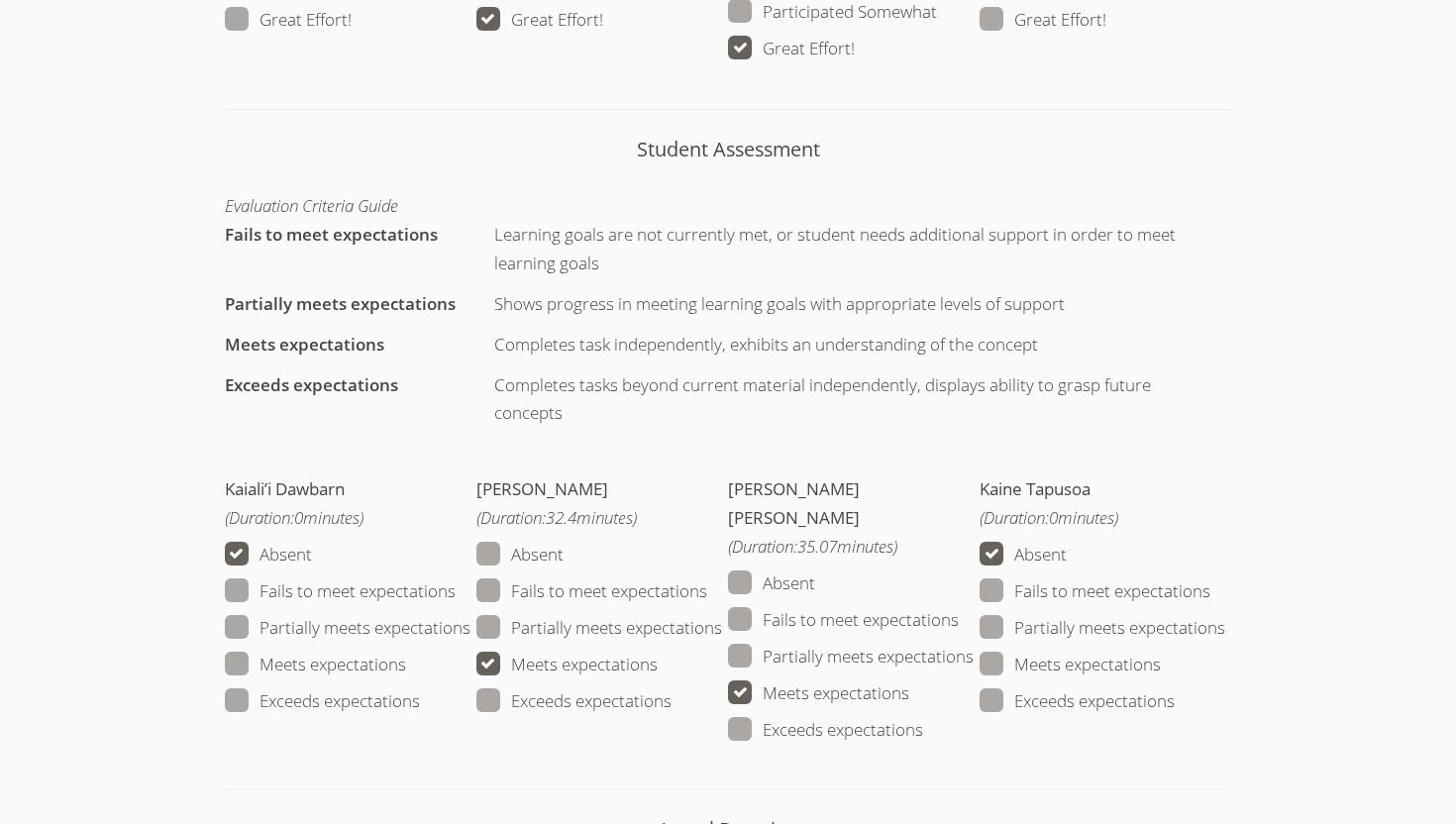 scroll, scrollTop: 2438, scrollLeft: 0, axis: vertical 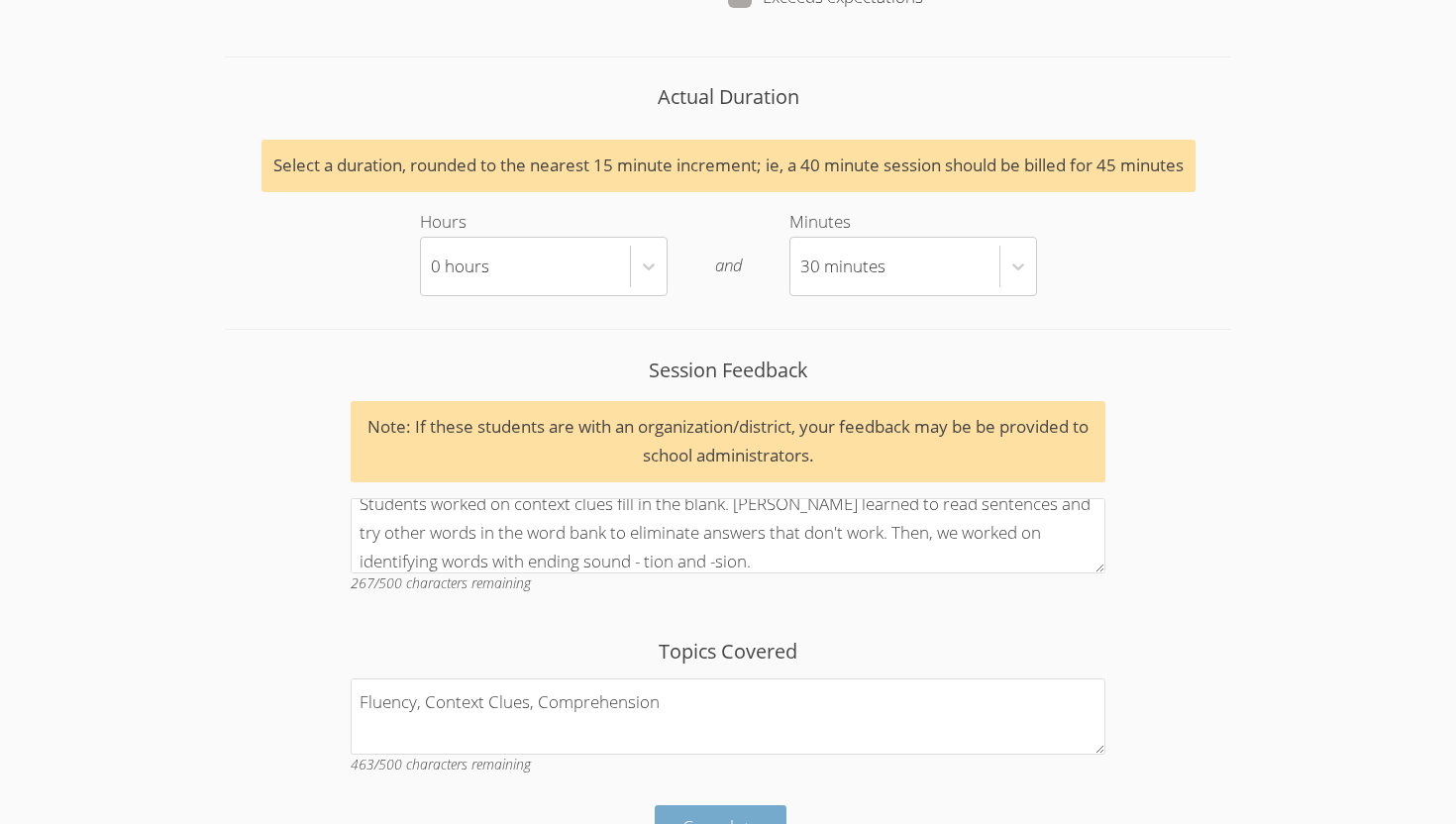click on "Complete" at bounding box center [721, 828] 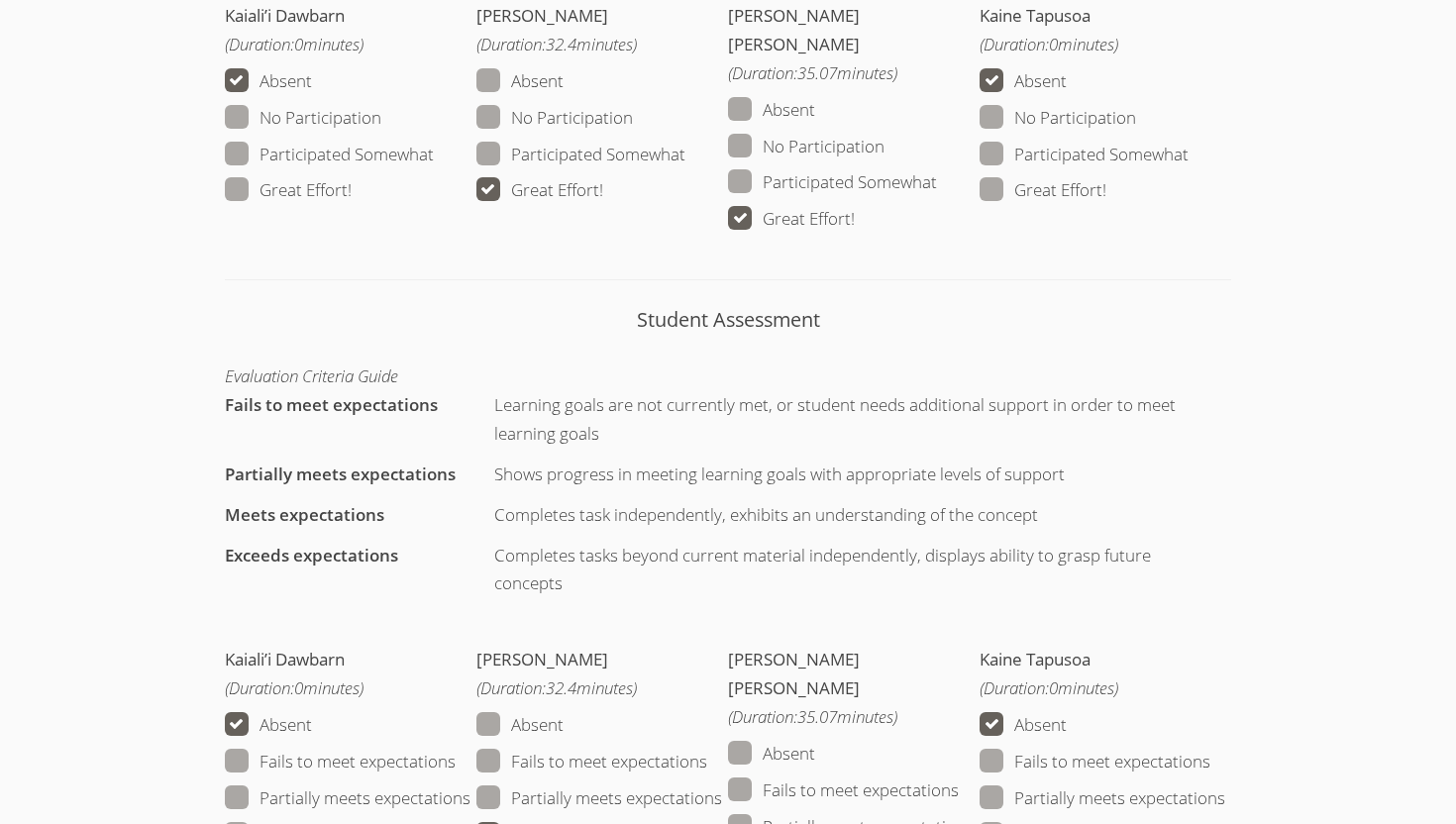 scroll, scrollTop: 1422, scrollLeft: 0, axis: vertical 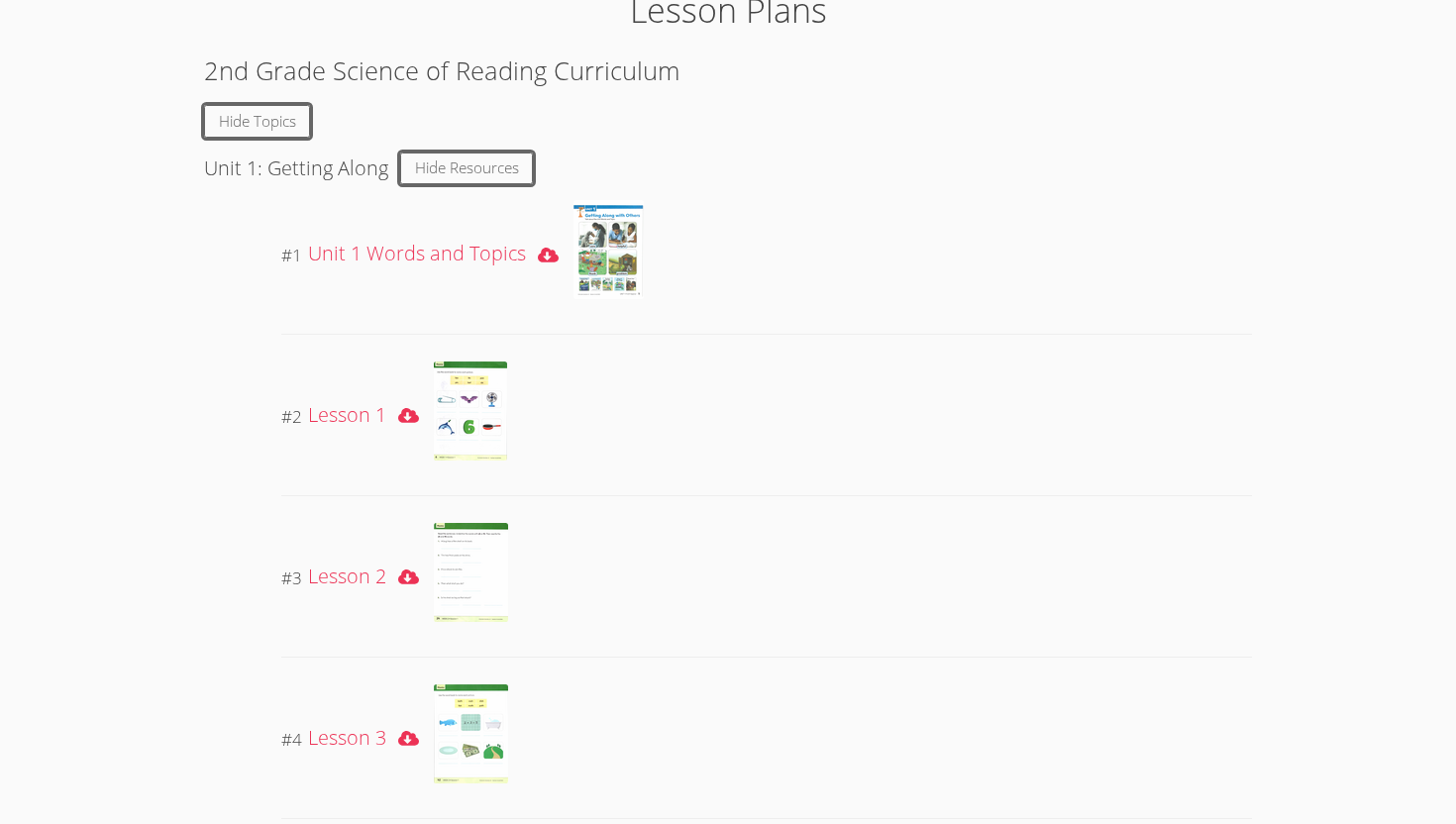 click on "# 1 download resource Unit 1 Words and Topics" at bounding box center [767, 254] 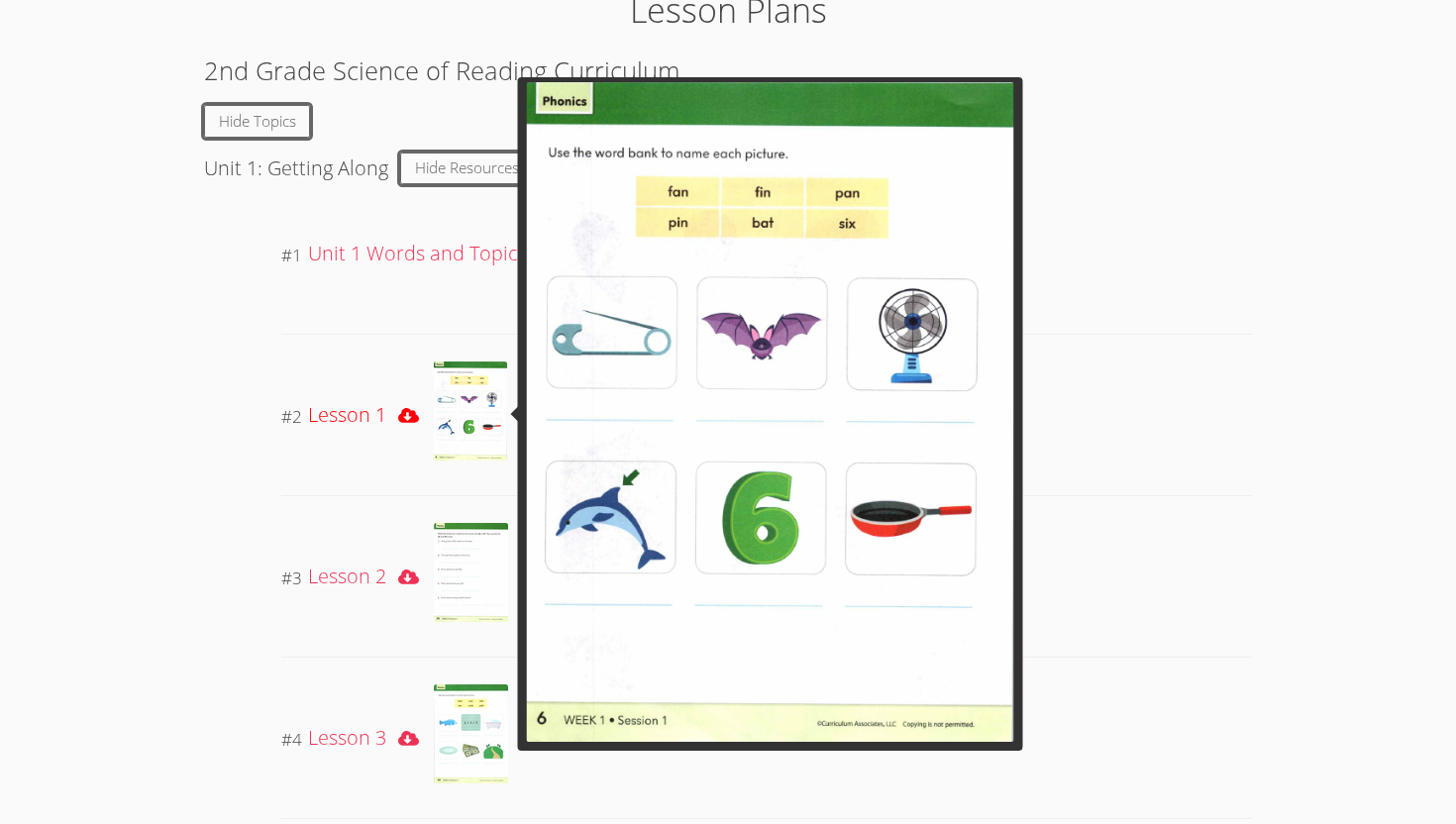 click at bounding box center (470, 411) 